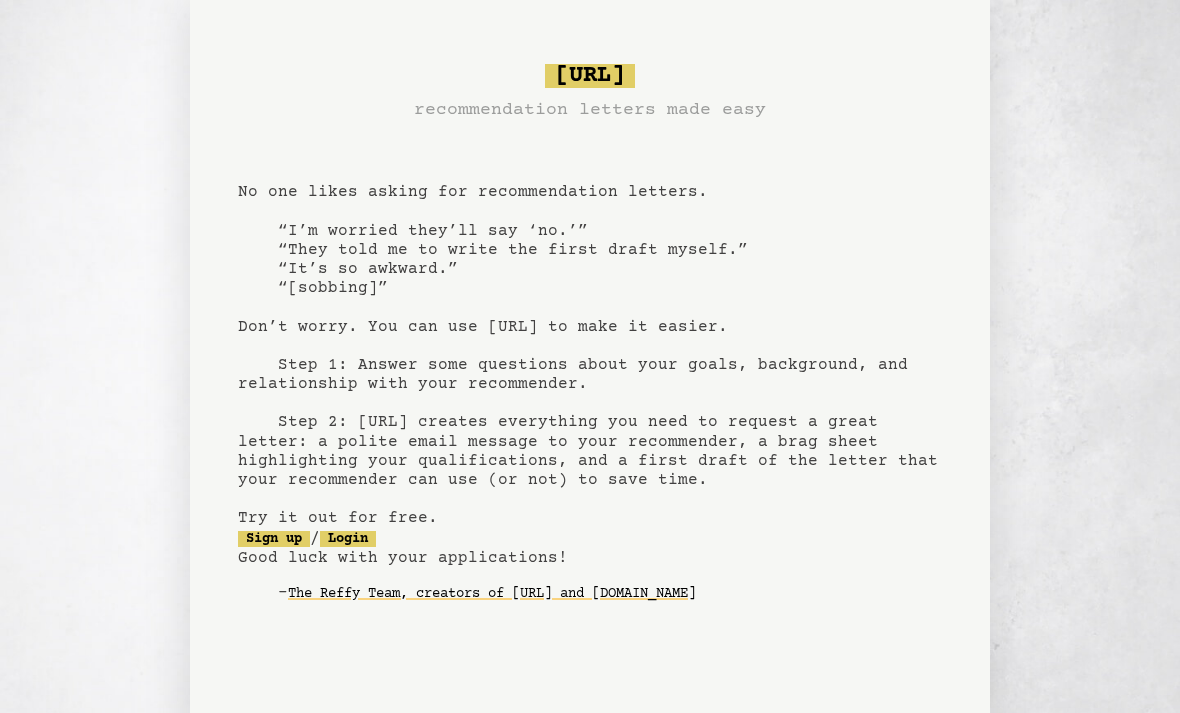 scroll, scrollTop: 0, scrollLeft: 0, axis: both 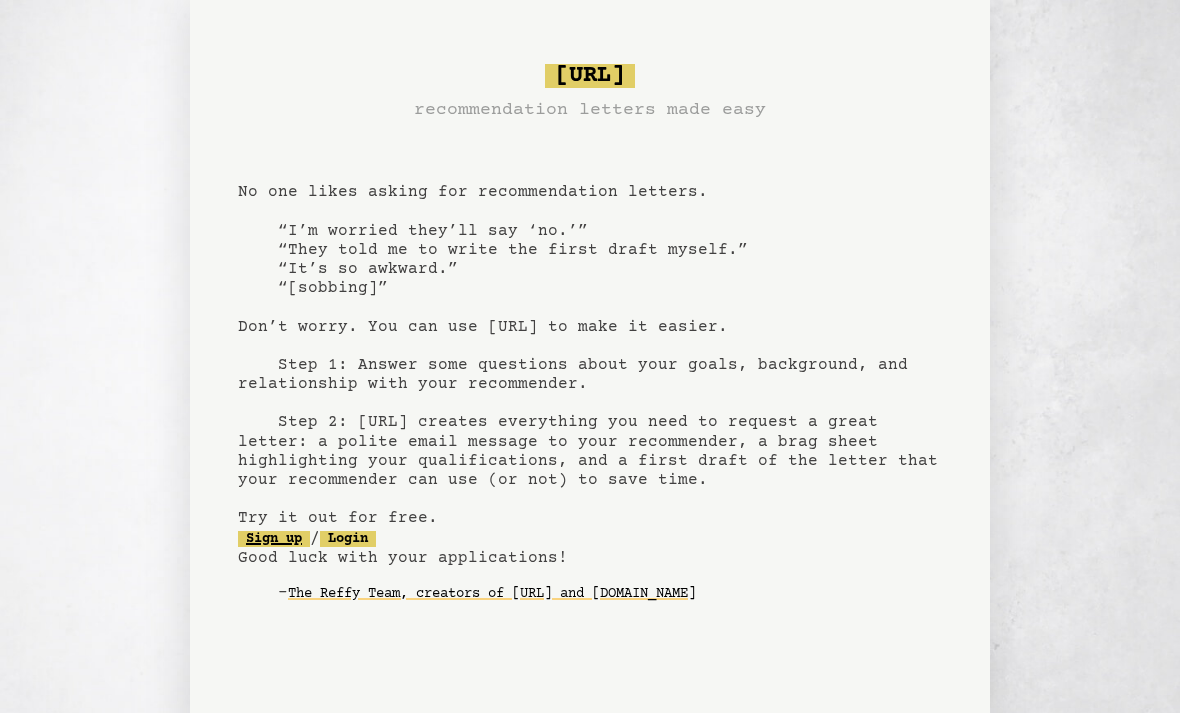 click on "Sign up" at bounding box center (274, 539) 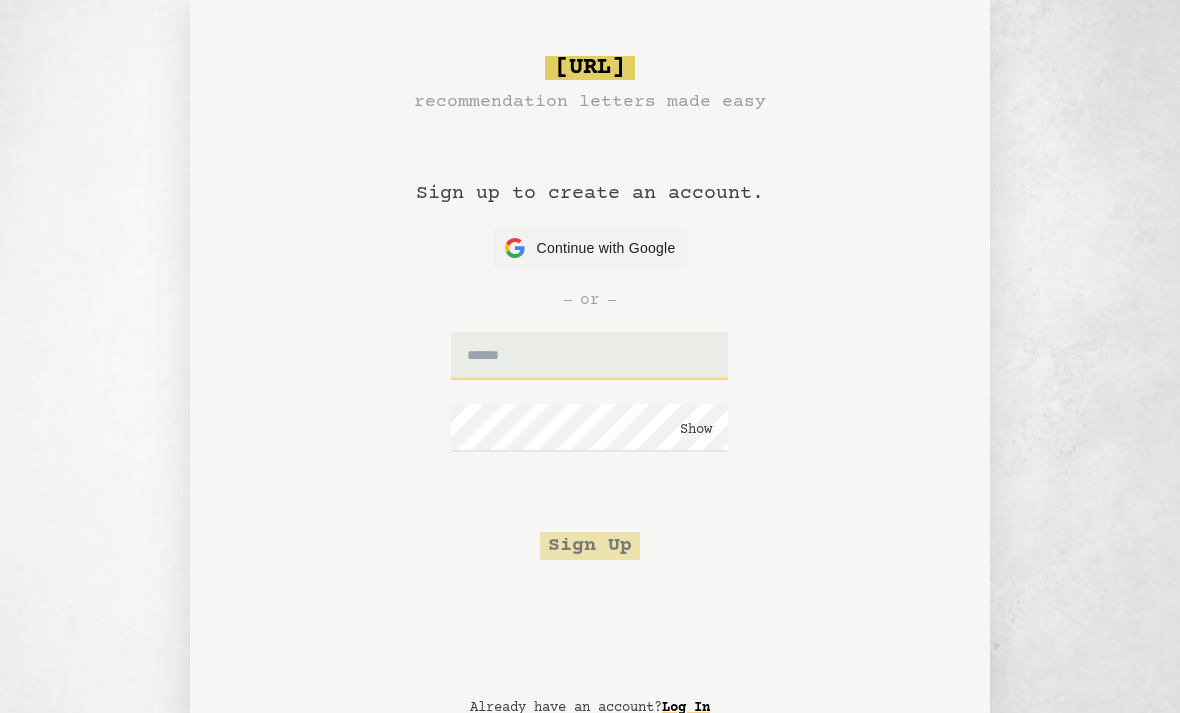 click at bounding box center (589, 356) 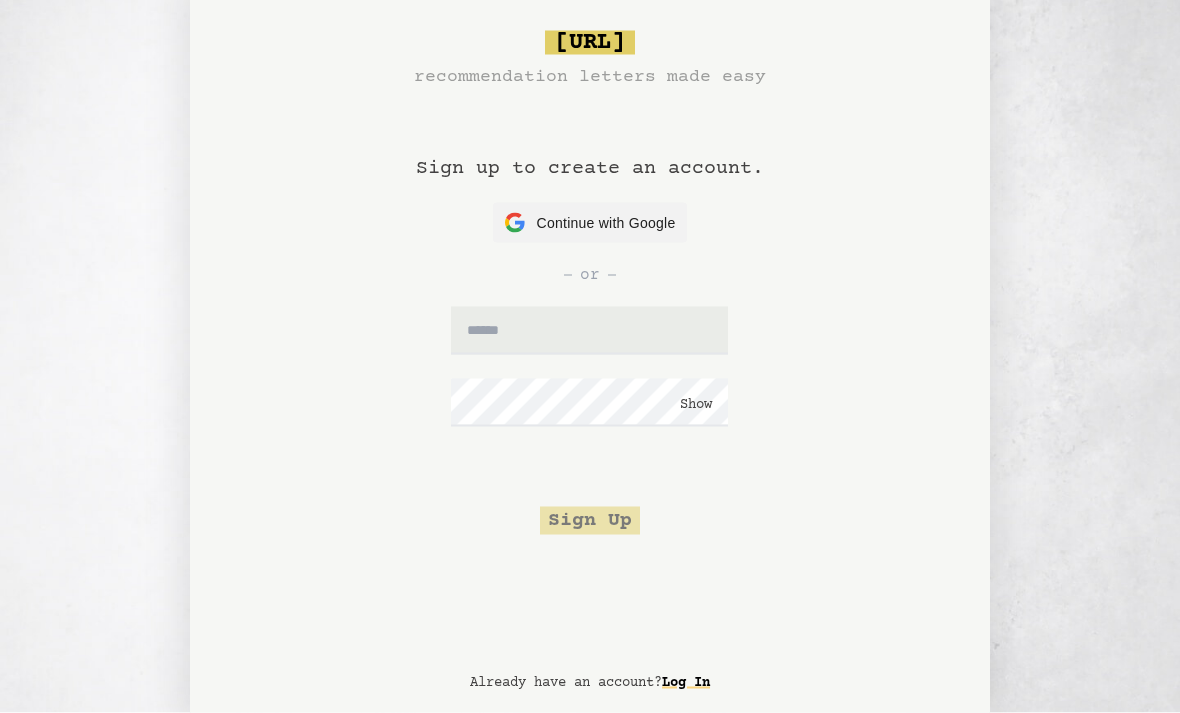 scroll, scrollTop: 26, scrollLeft: 0, axis: vertical 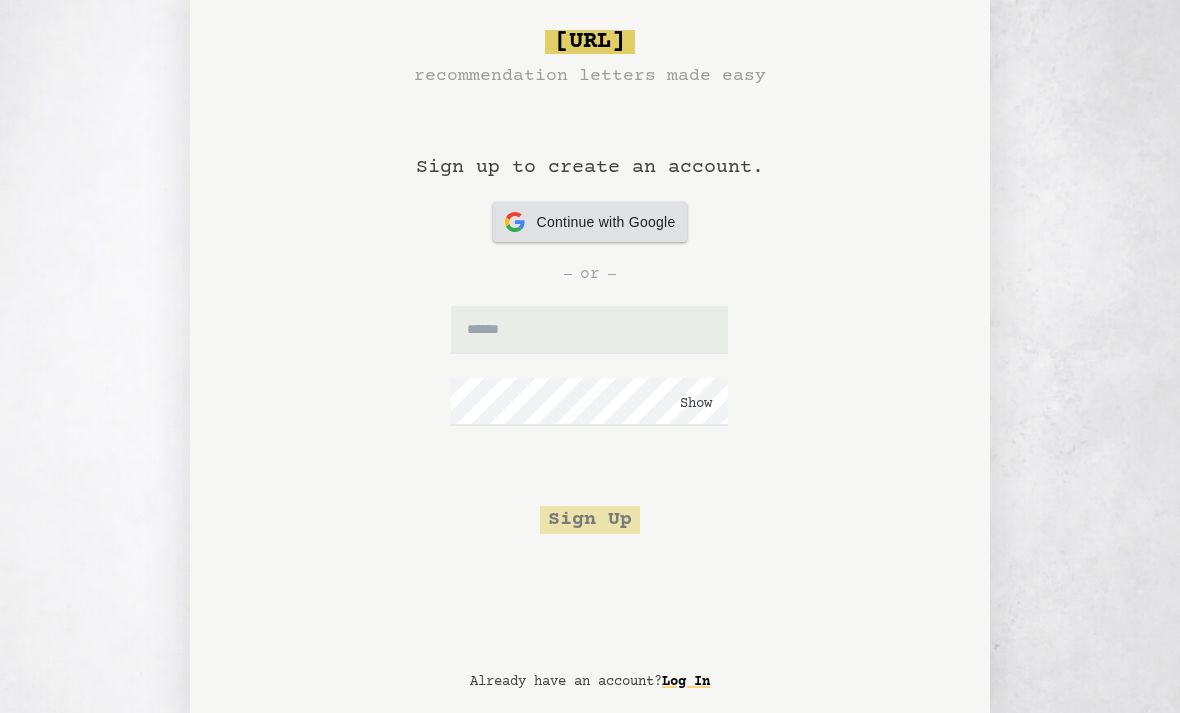 click on "Continue with Google" at bounding box center (606, 222) 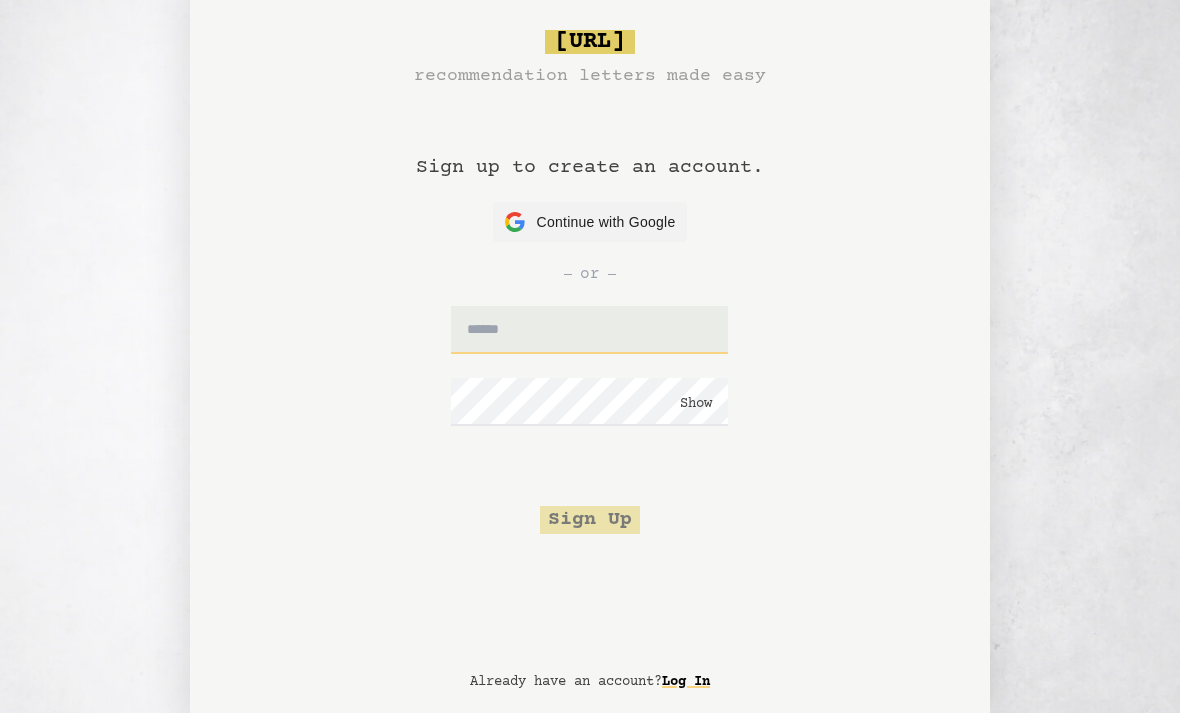 click at bounding box center (589, 330) 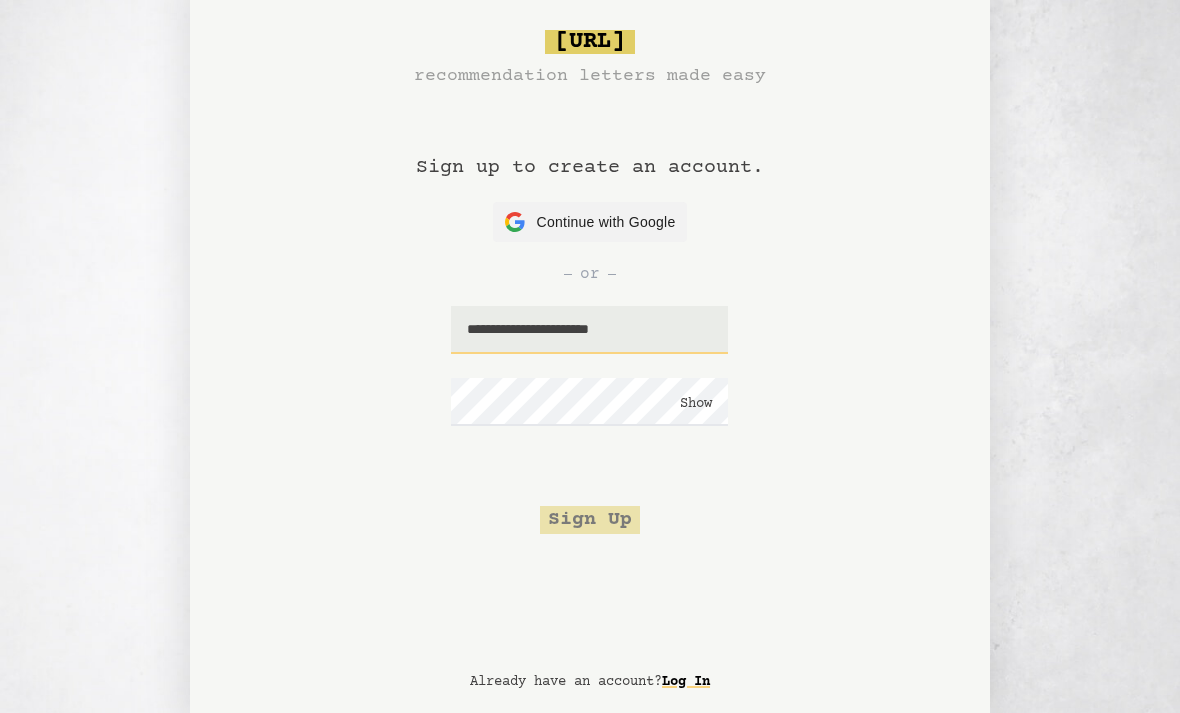 type on "**********" 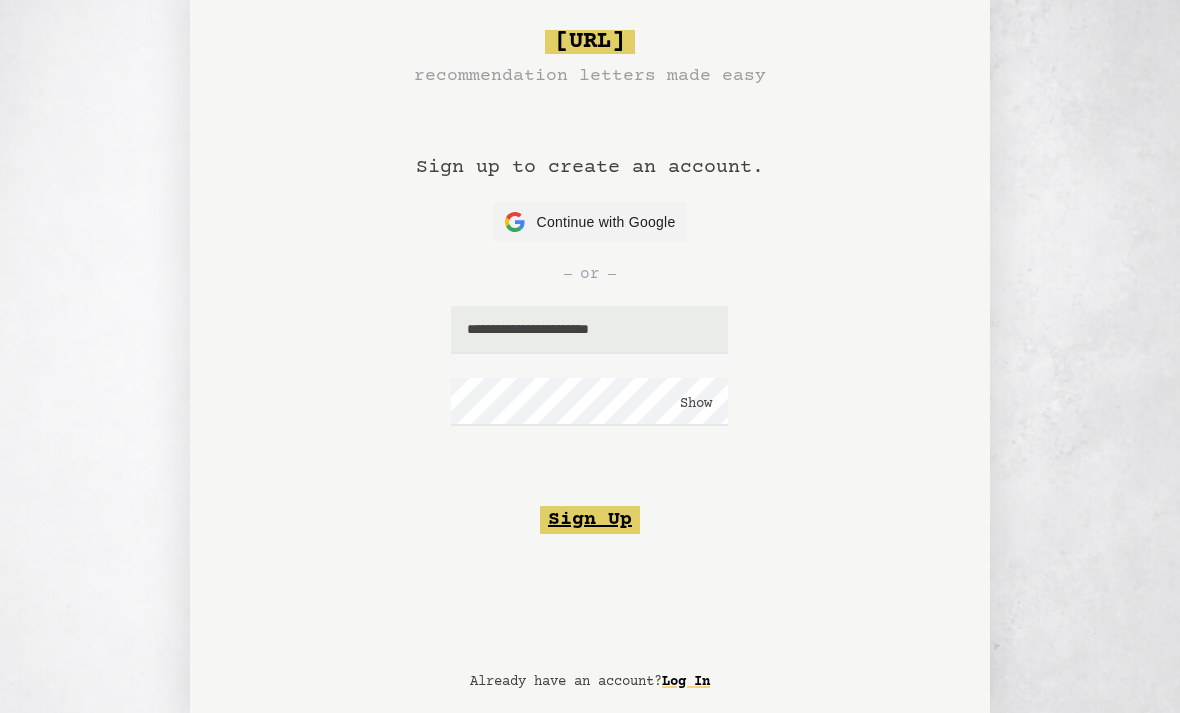 click on "Sign Up" at bounding box center (590, 520) 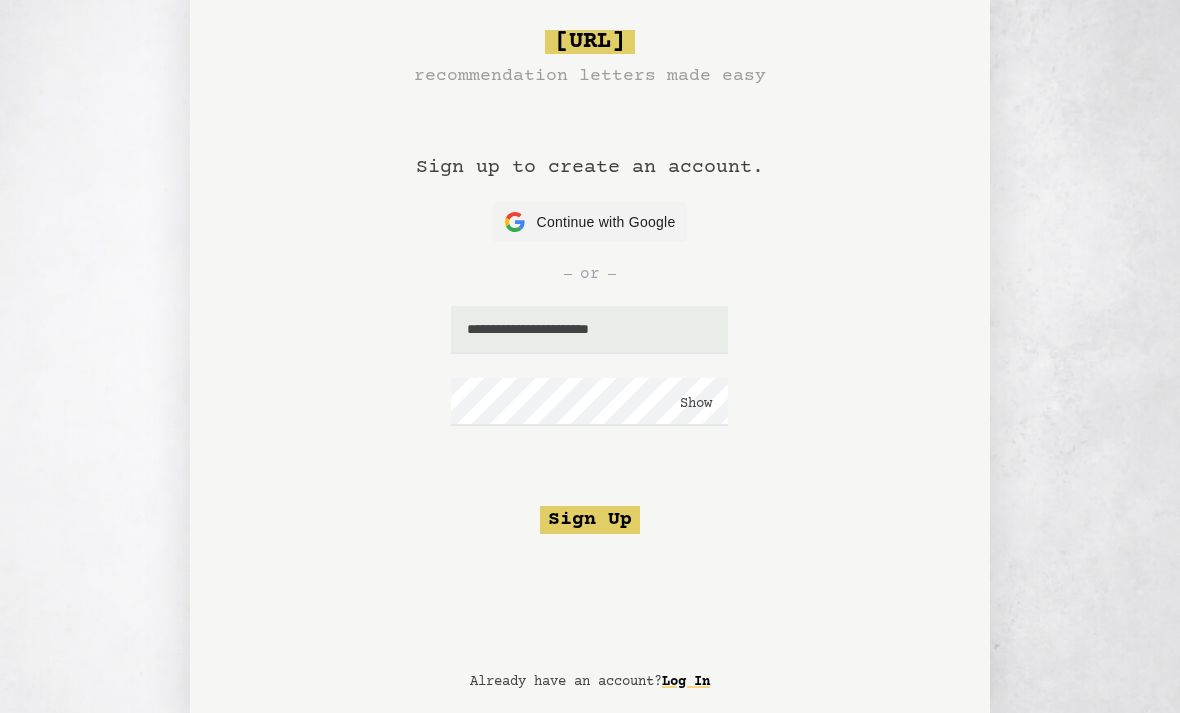 scroll, scrollTop: 0, scrollLeft: 0, axis: both 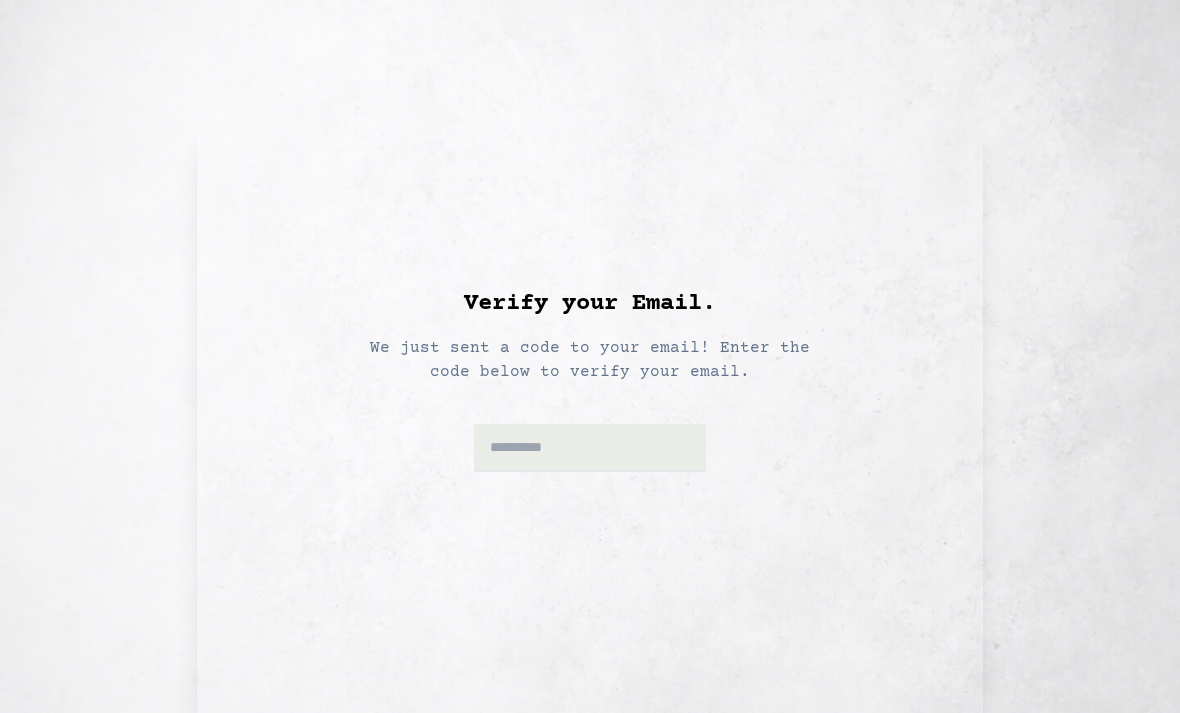 click on "Verify your Email.   We just sent a code to your email! Enter the code below to
verify your email." at bounding box center [590, 420] 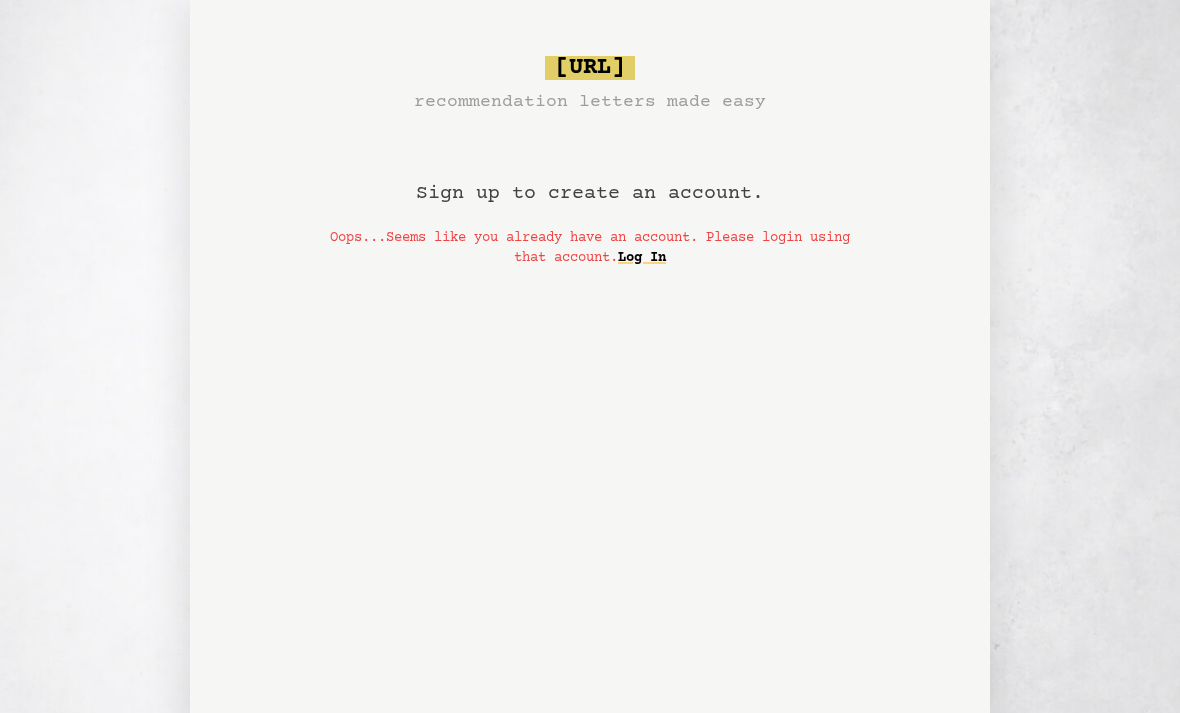 scroll, scrollTop: 26, scrollLeft: 0, axis: vertical 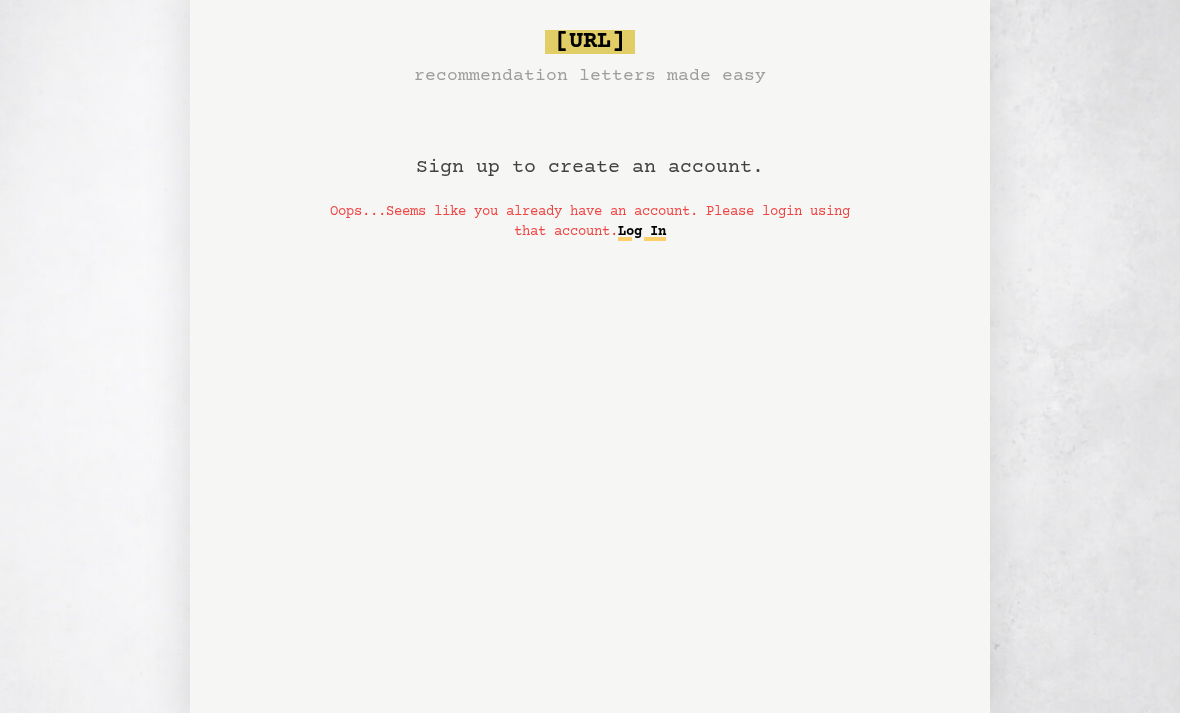 click on "Log In" at bounding box center [642, 232] 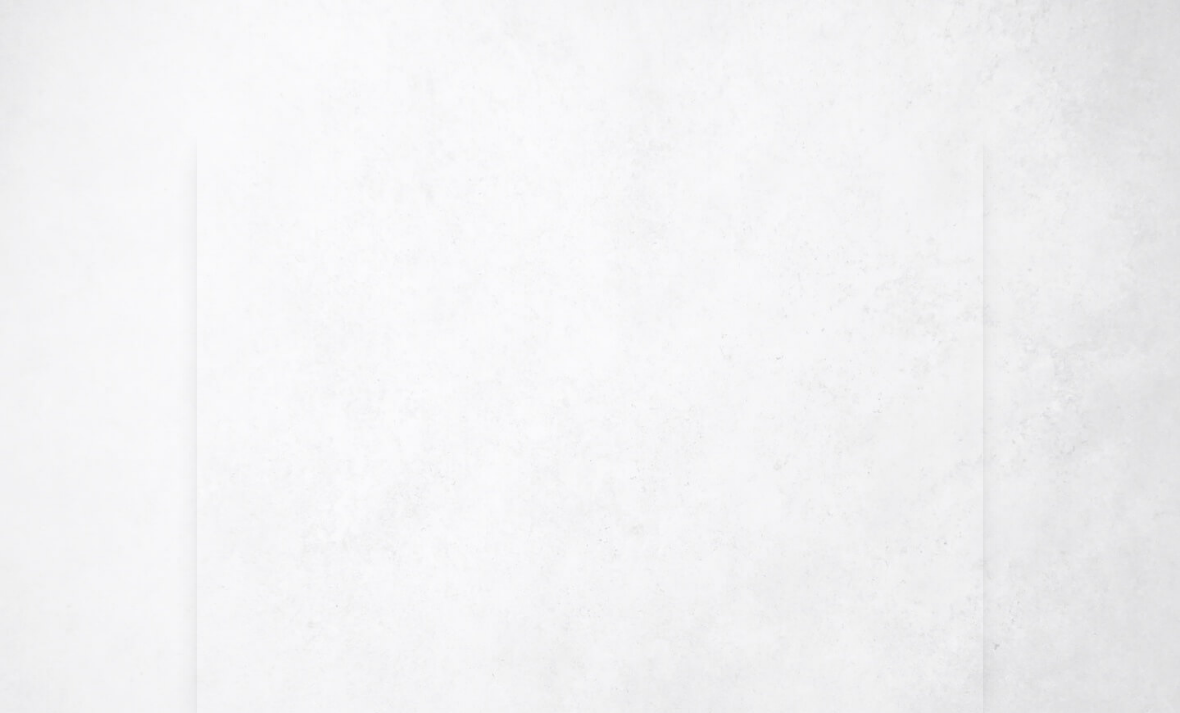 scroll, scrollTop: 0, scrollLeft: 0, axis: both 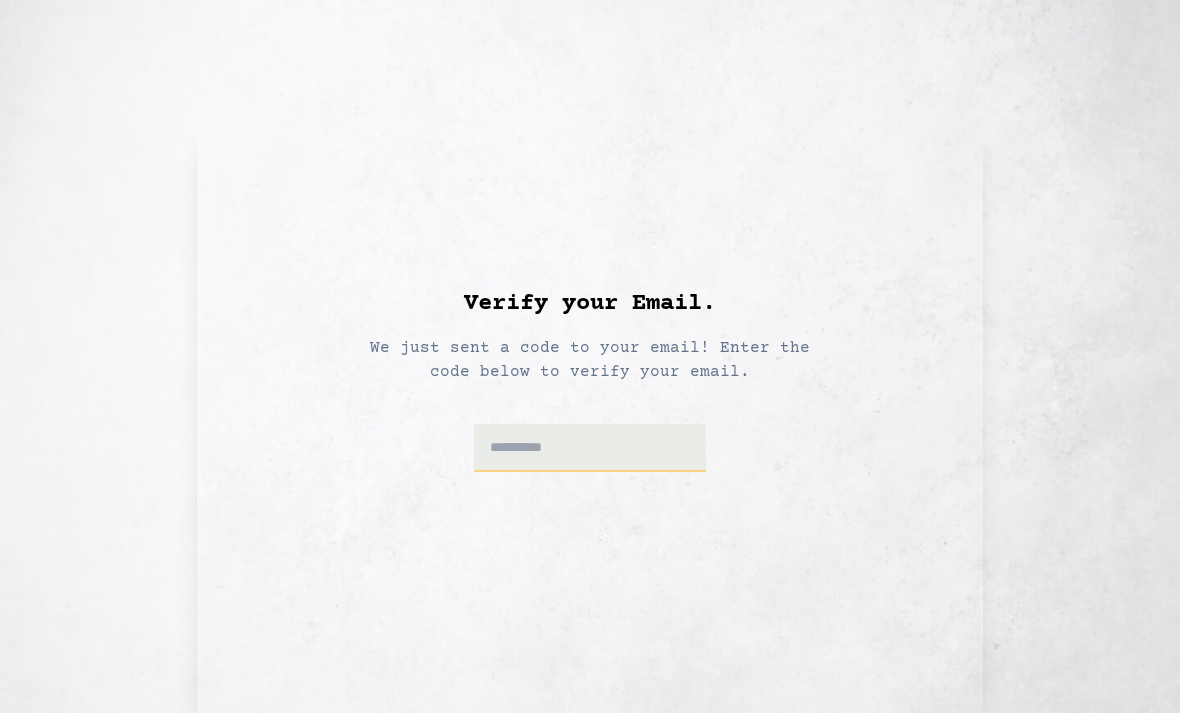 click at bounding box center (589, 448) 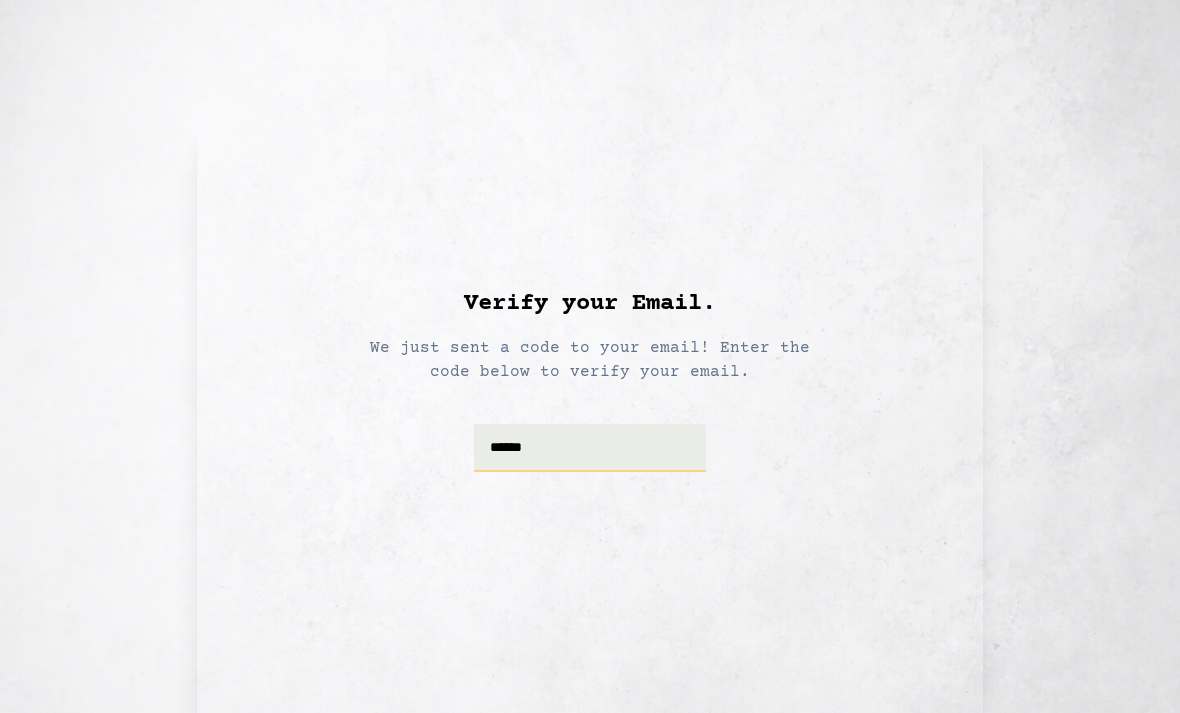 type on "******" 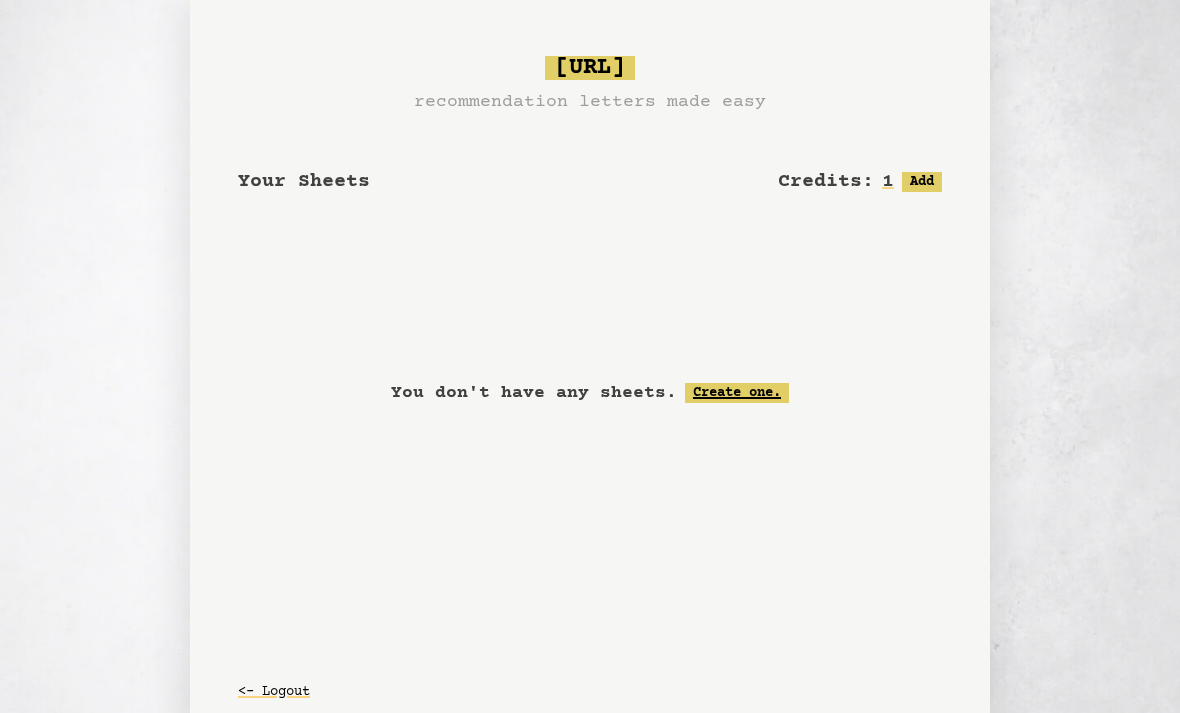 click on "Create one." at bounding box center (737, 393) 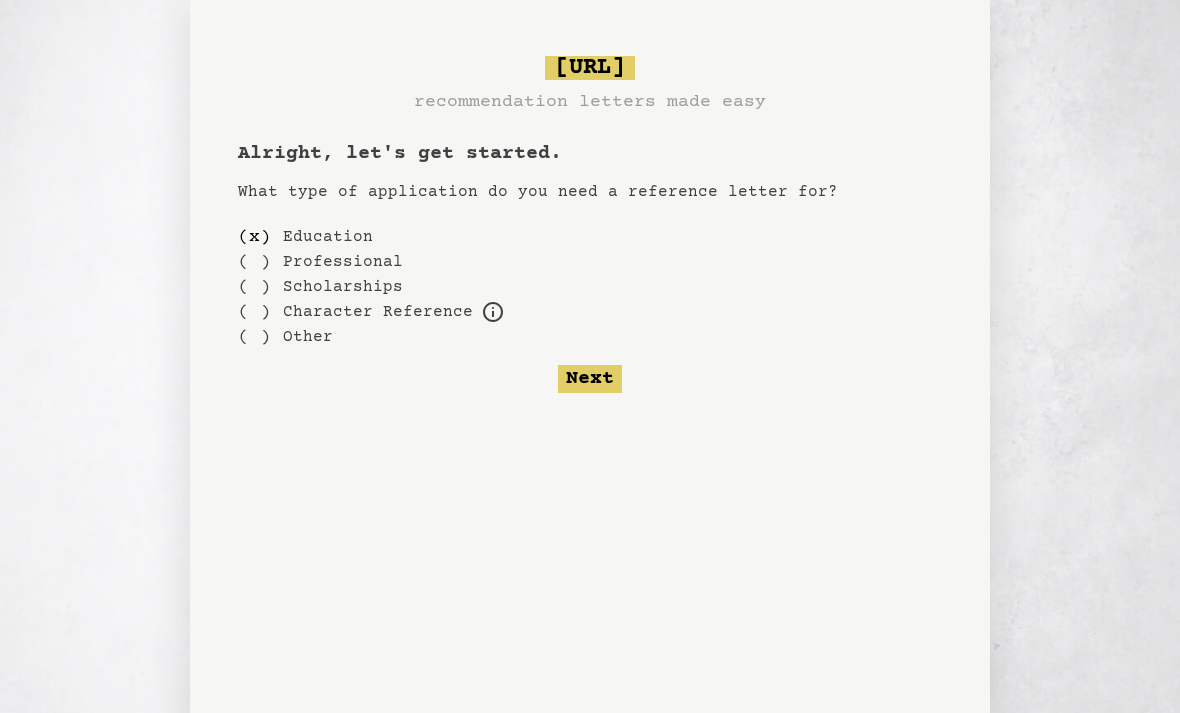 click on "Character Reference" at bounding box center [378, 312] 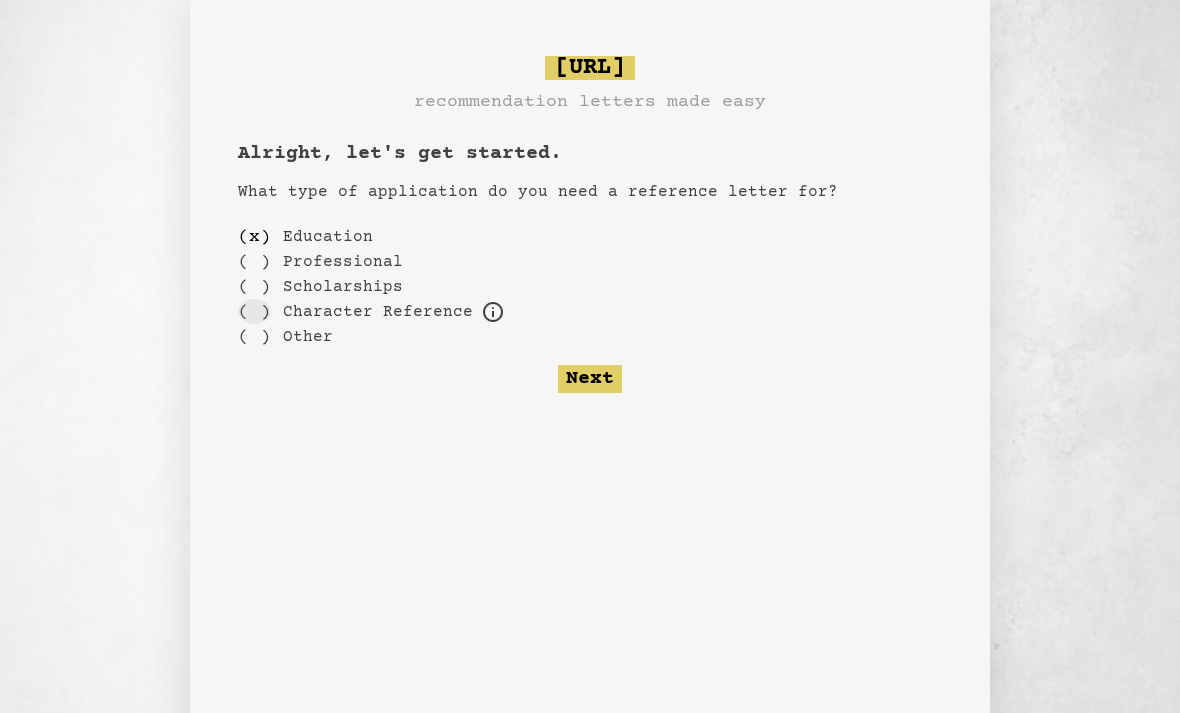 click on "(    )" at bounding box center (254, 311) 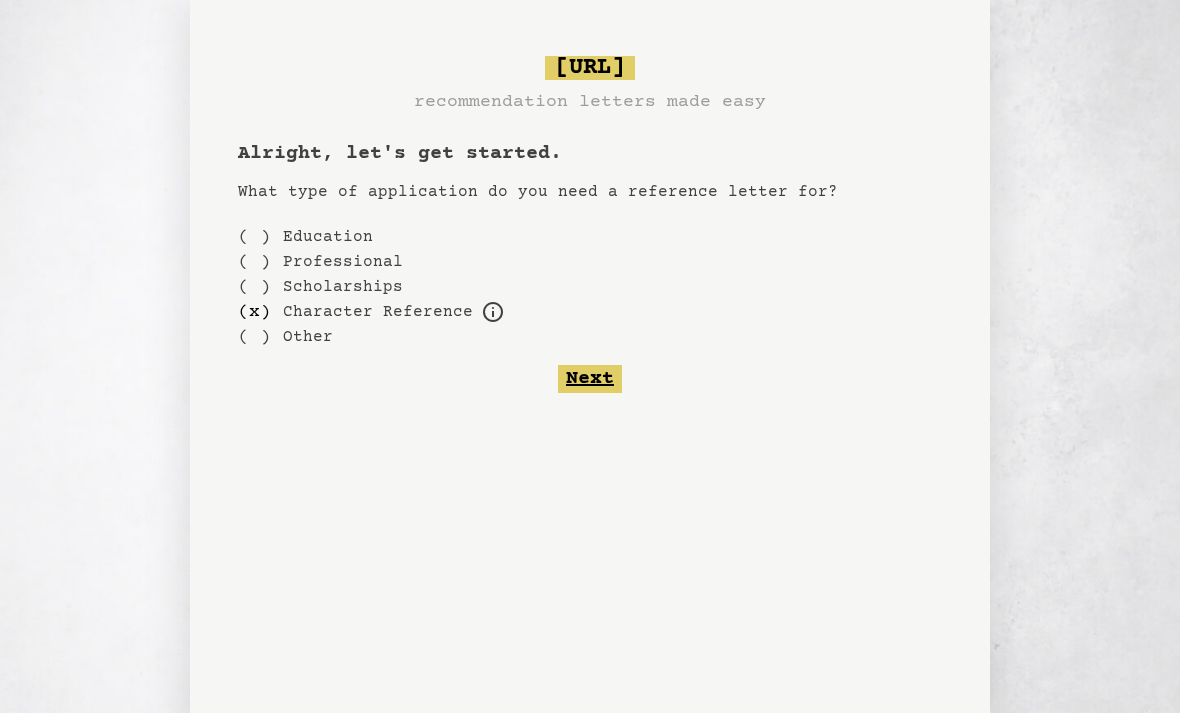 click on "Next" at bounding box center (590, 379) 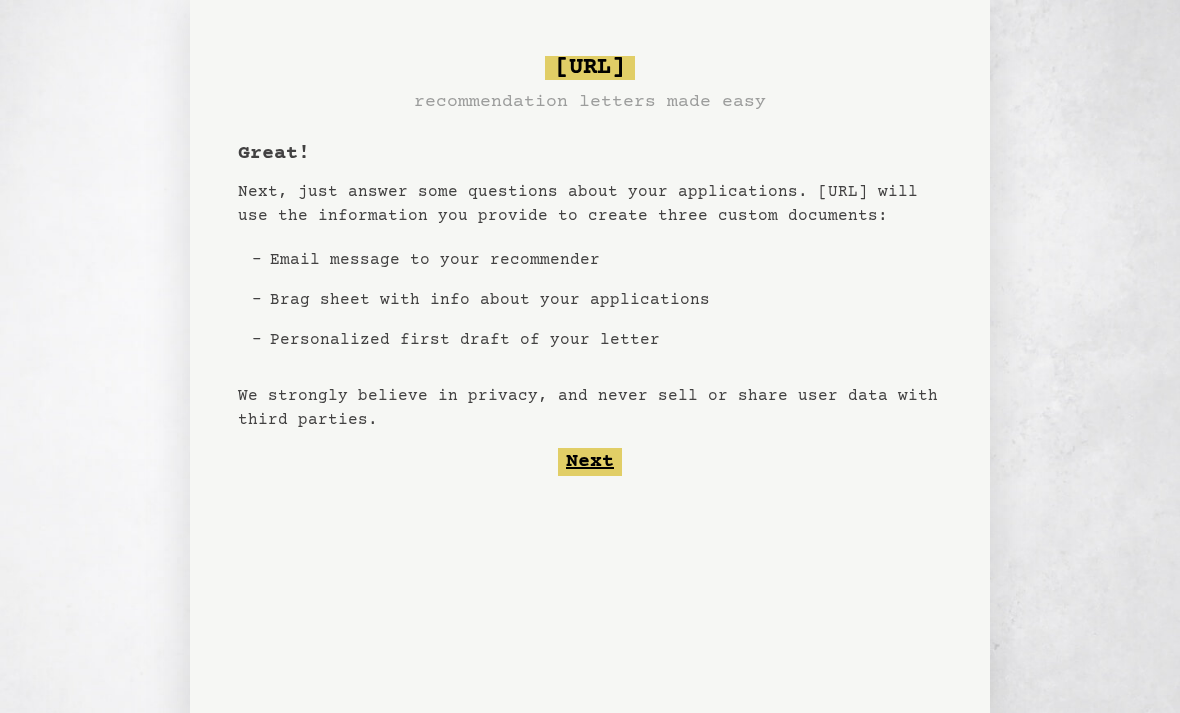 click on "Next" at bounding box center (590, 462) 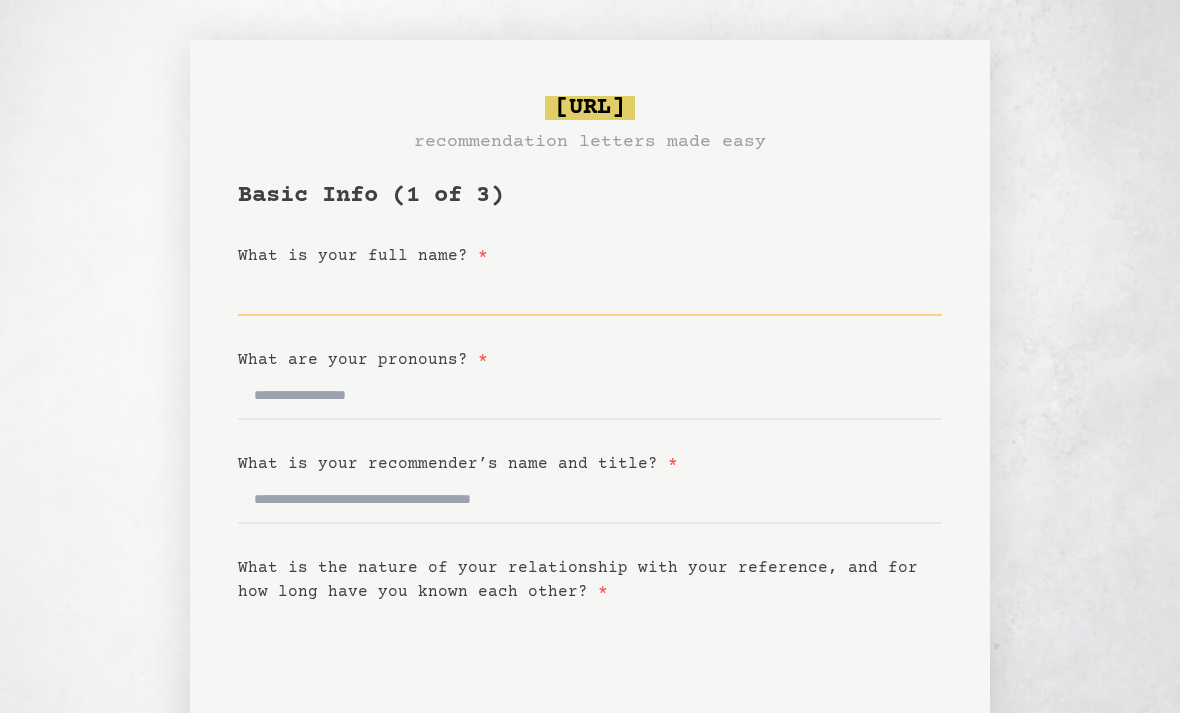 click on "What is your full name?   *" at bounding box center (590, 292) 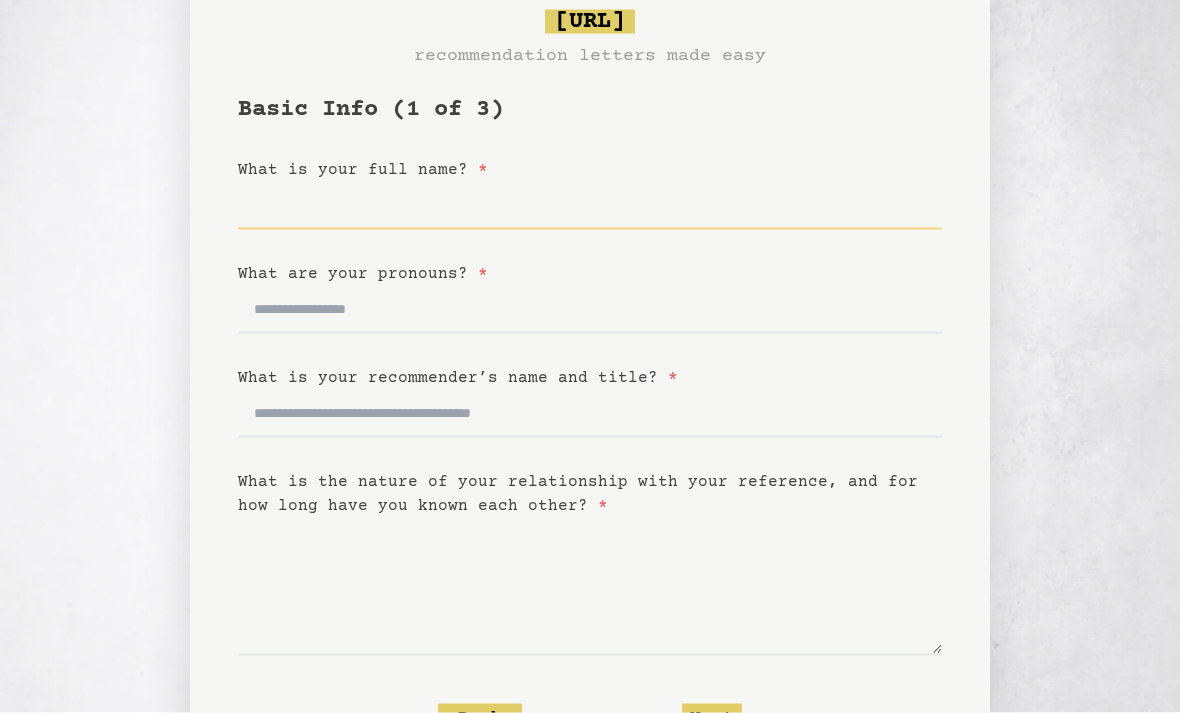 scroll, scrollTop: 113, scrollLeft: 0, axis: vertical 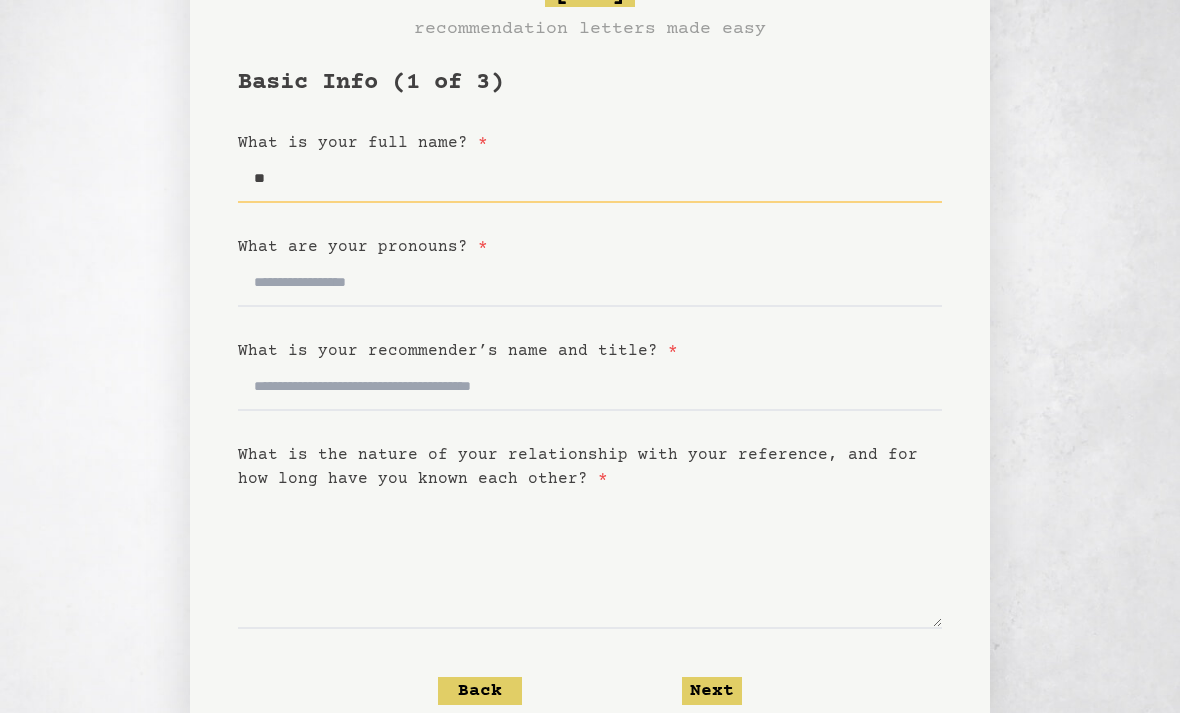 type on "*" 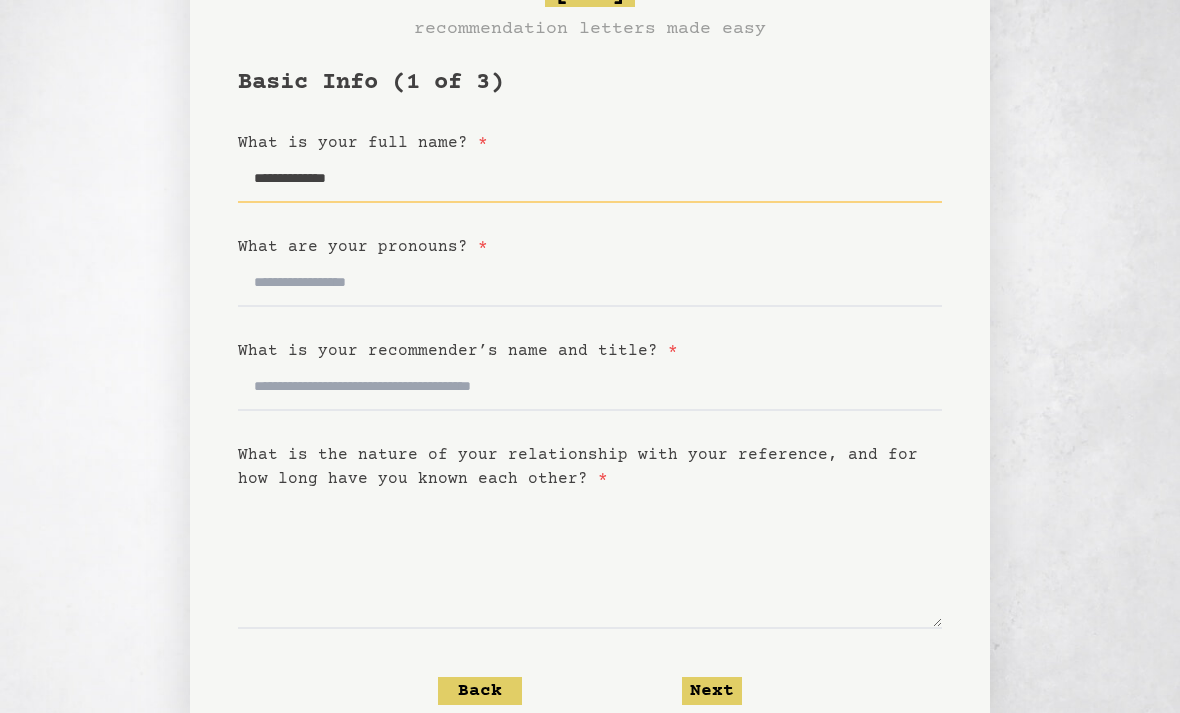 type on "**********" 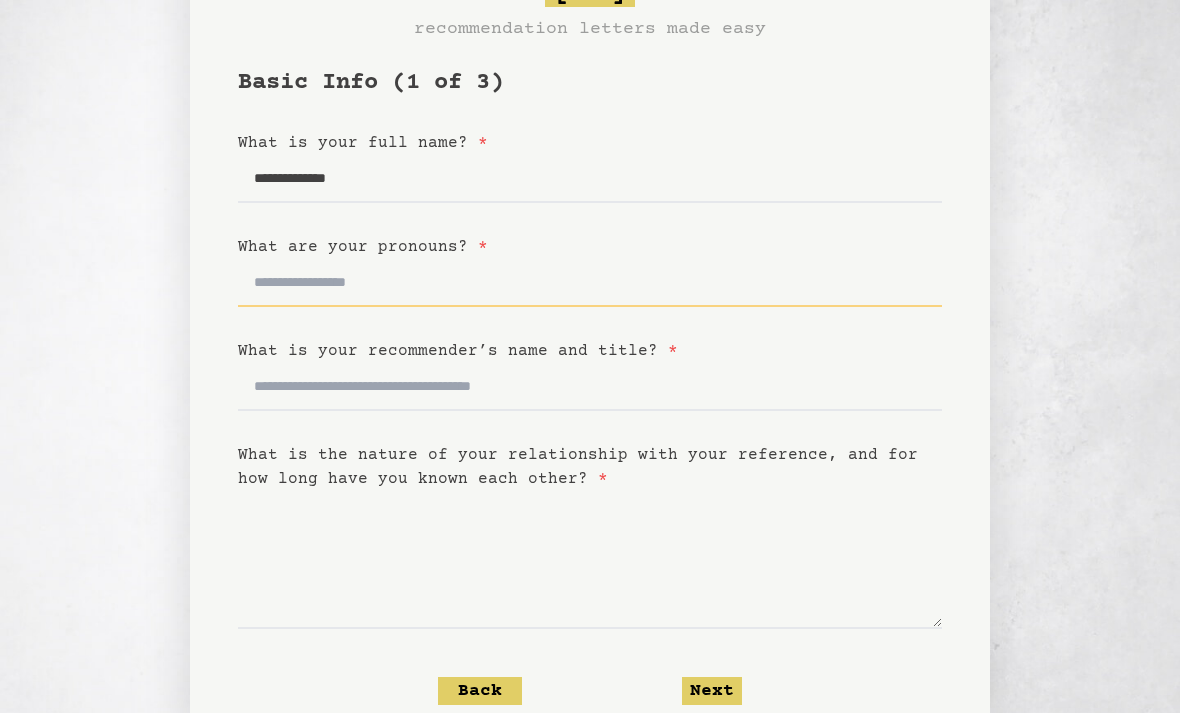 click on "What are your pronouns?   *" at bounding box center [590, 283] 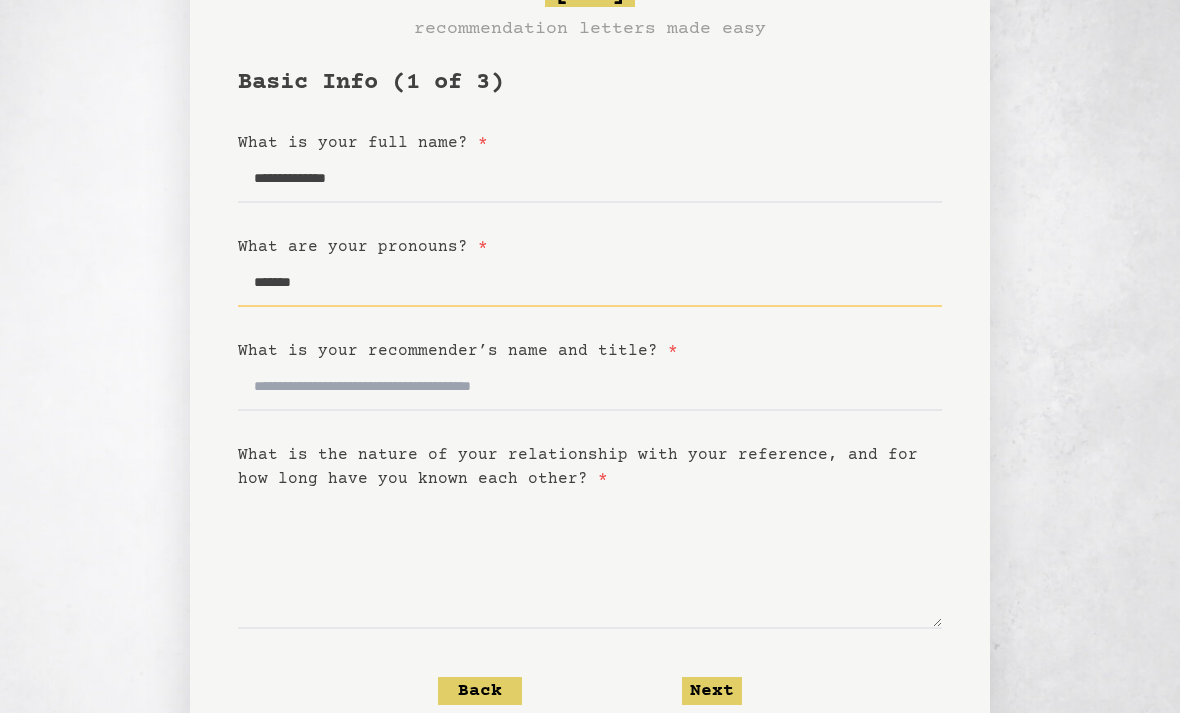 type on "*******" 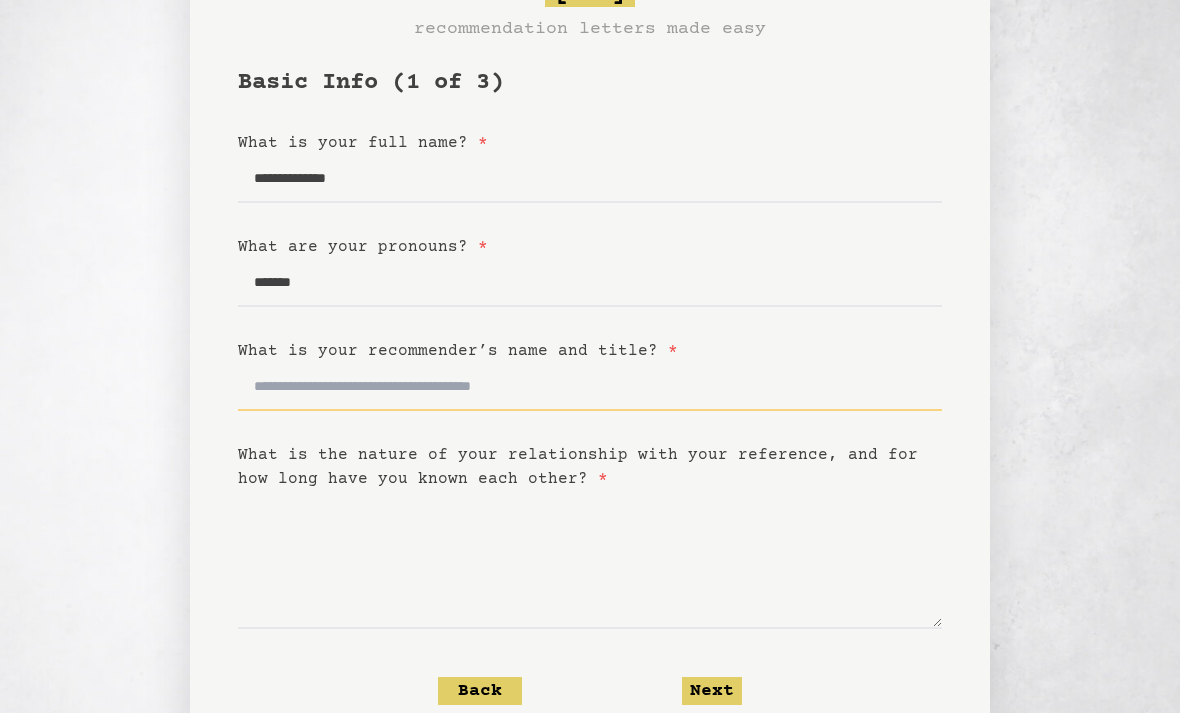 click on "What is your recommender’s name and title?   *" at bounding box center (590, 387) 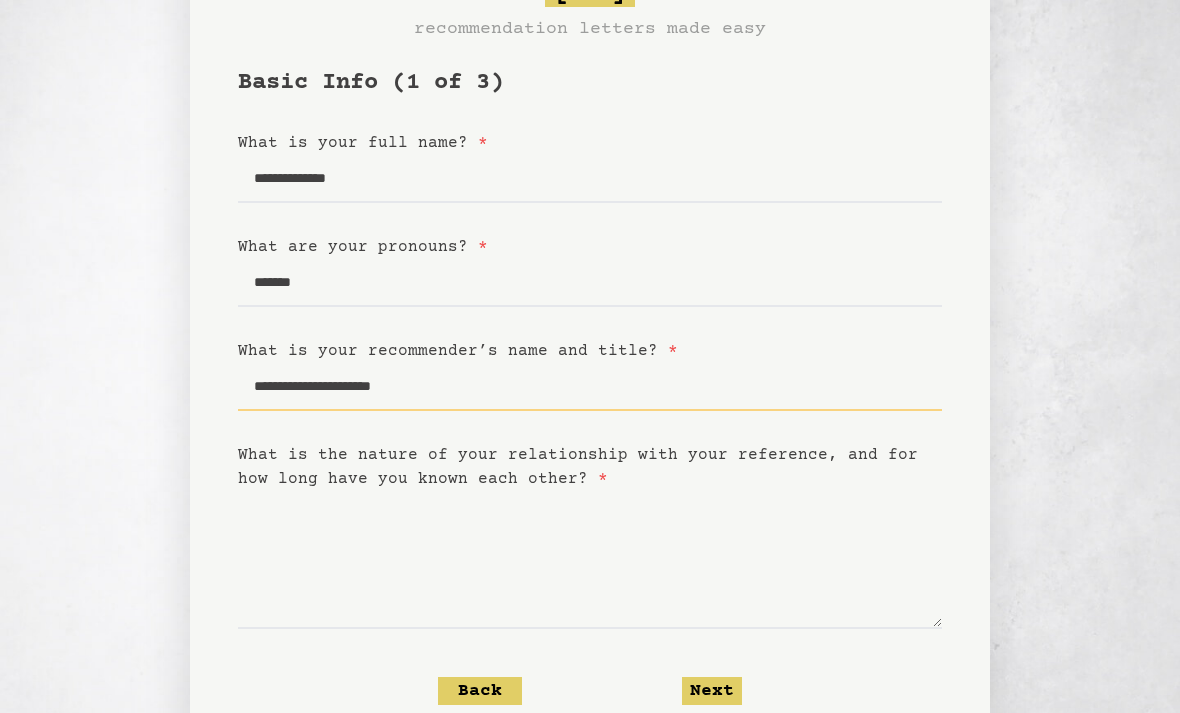 click on "**********" at bounding box center [590, 387] 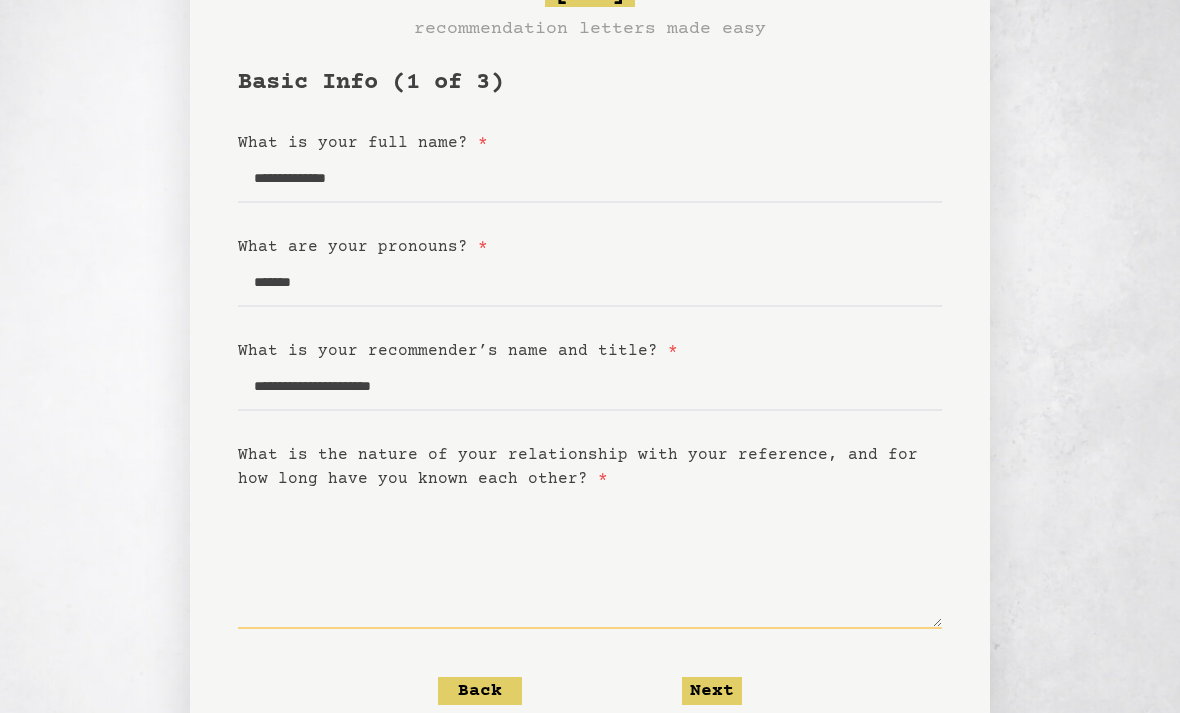 click on "What is the nature of your relationship with your reference, and
for how long have you known each other?   *" at bounding box center (590, 560) 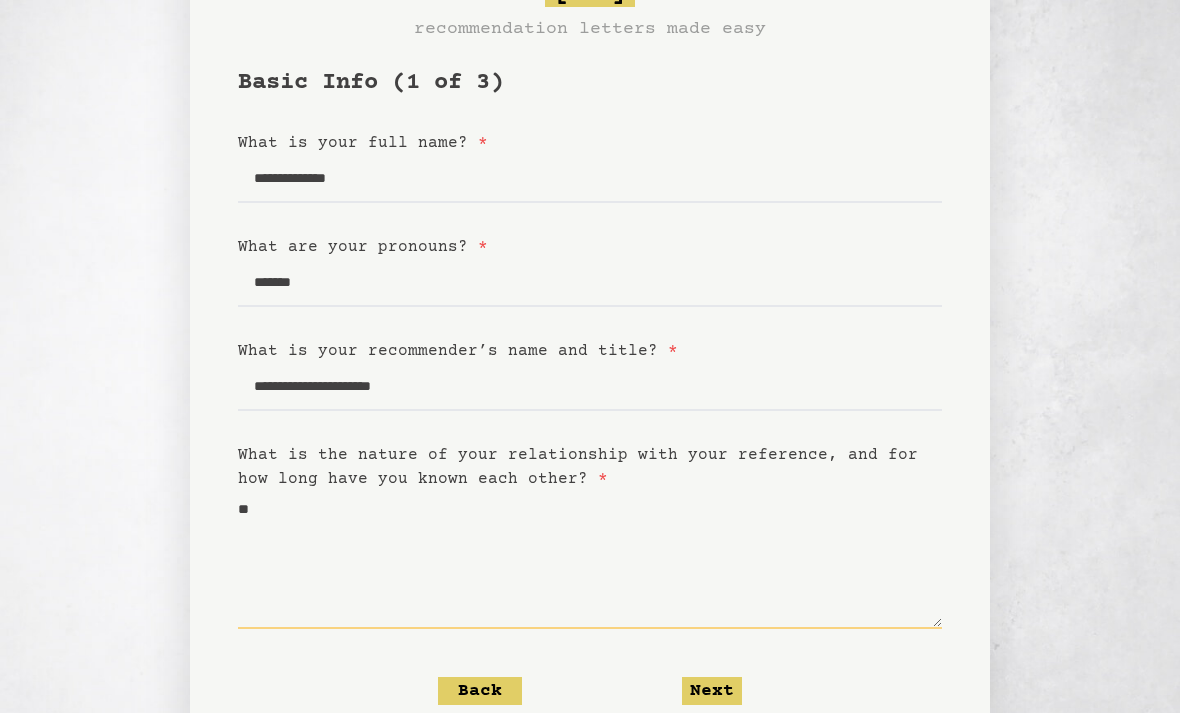 type on "*" 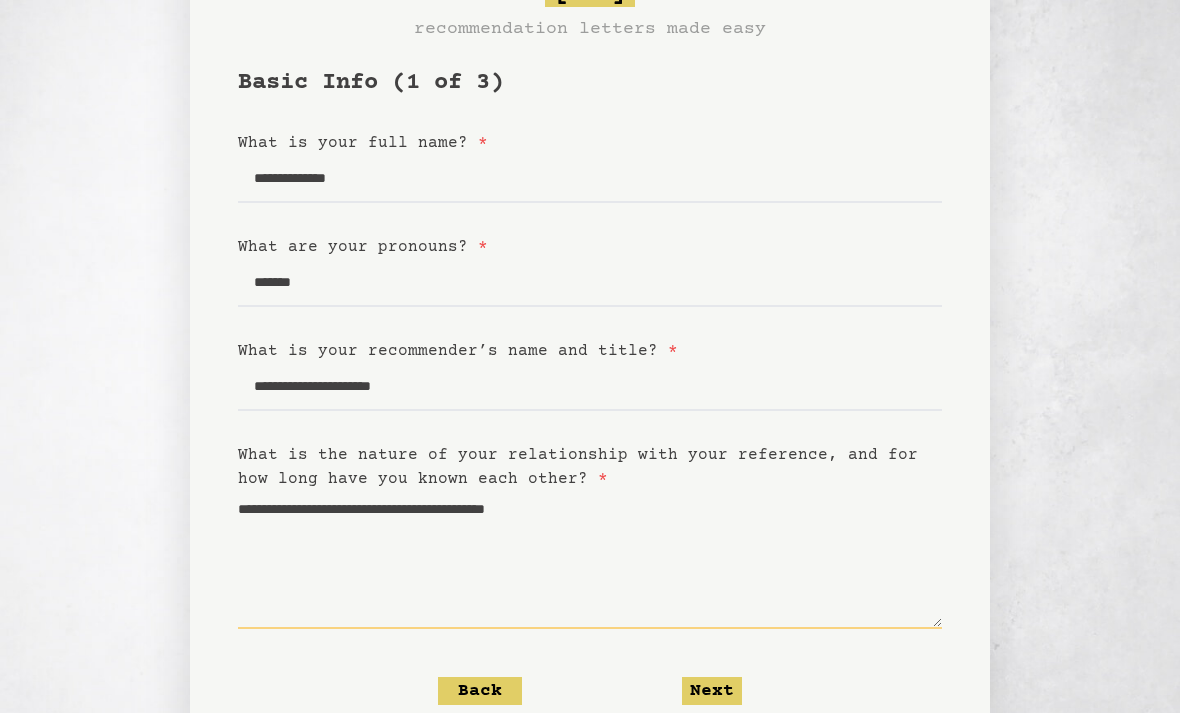 type on "**********" 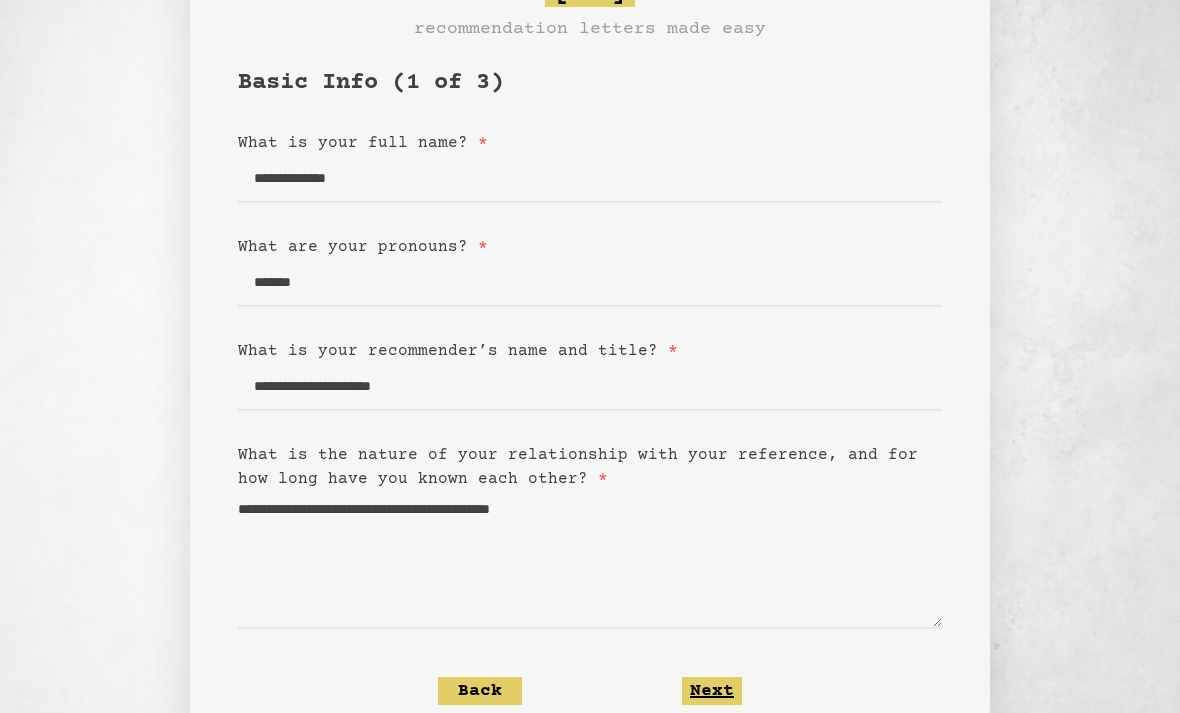 click on "Next" 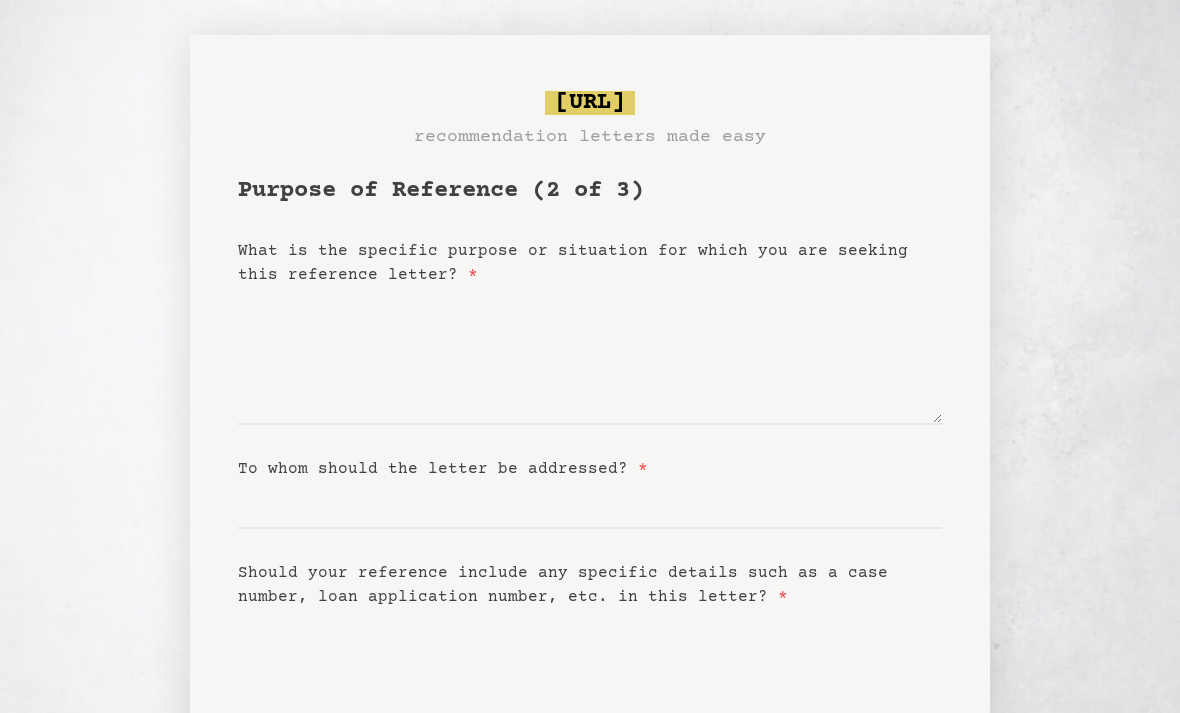 scroll, scrollTop: 0, scrollLeft: 0, axis: both 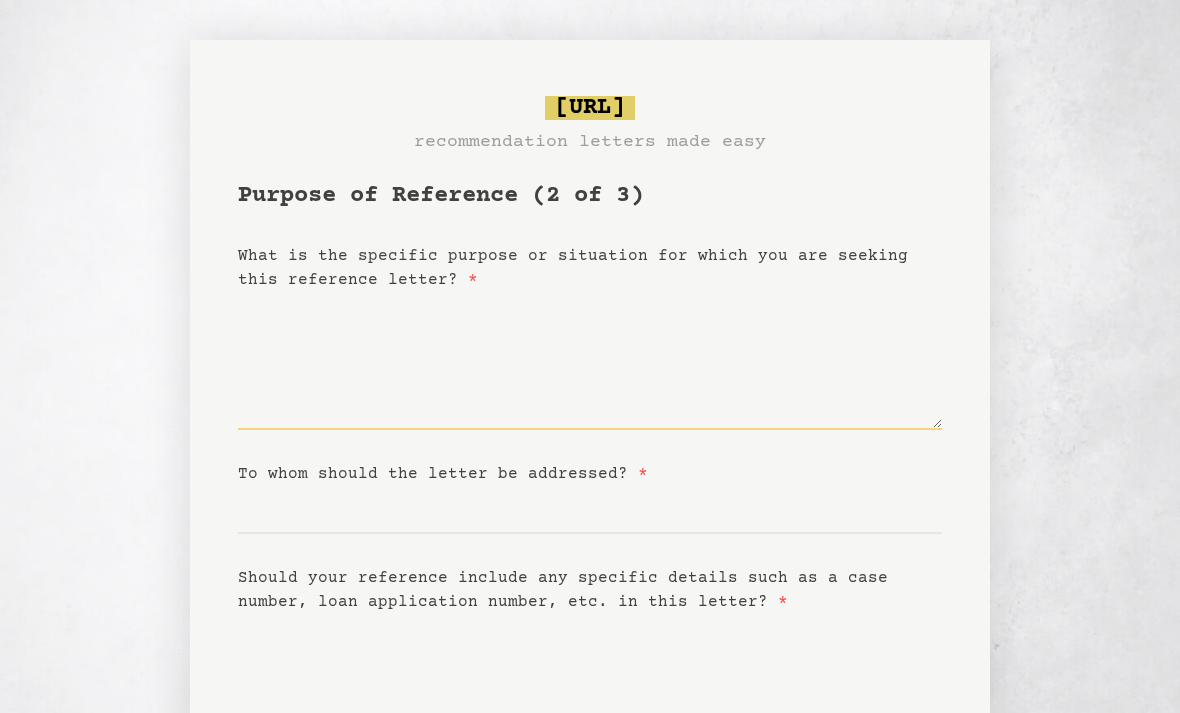 click on "What is the specific purpose or situation for which you are
seeking this reference letter?   *" at bounding box center [590, 361] 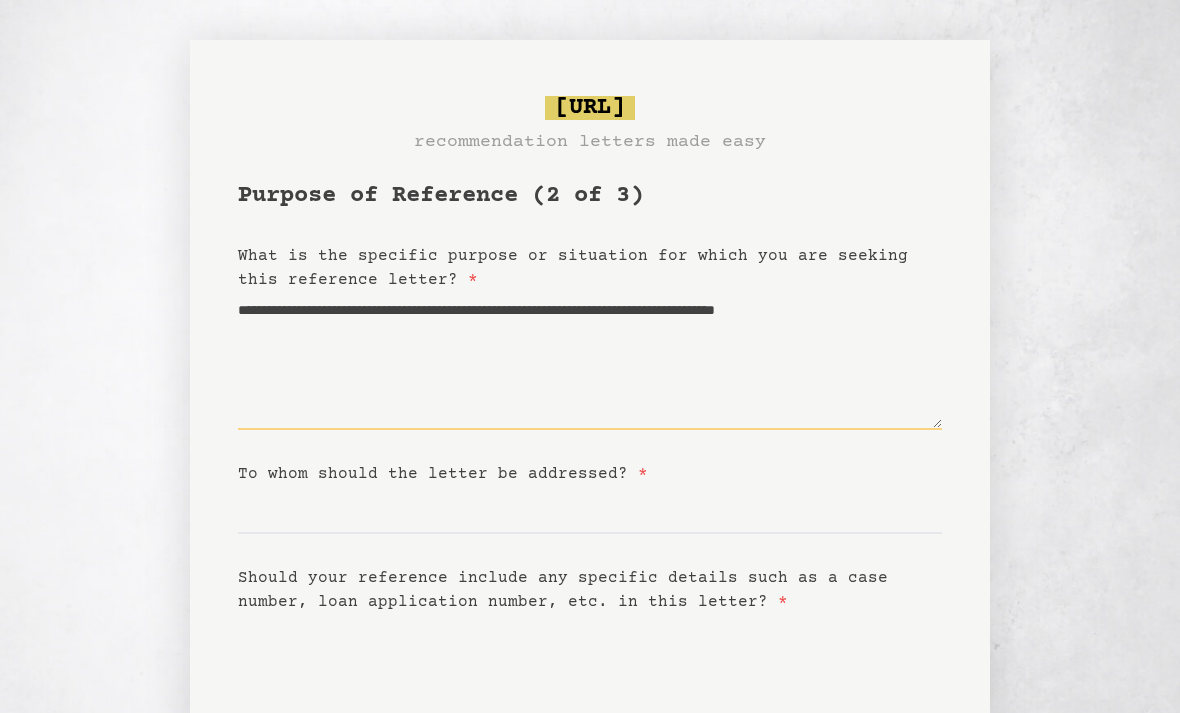 click on "**********" at bounding box center [590, 361] 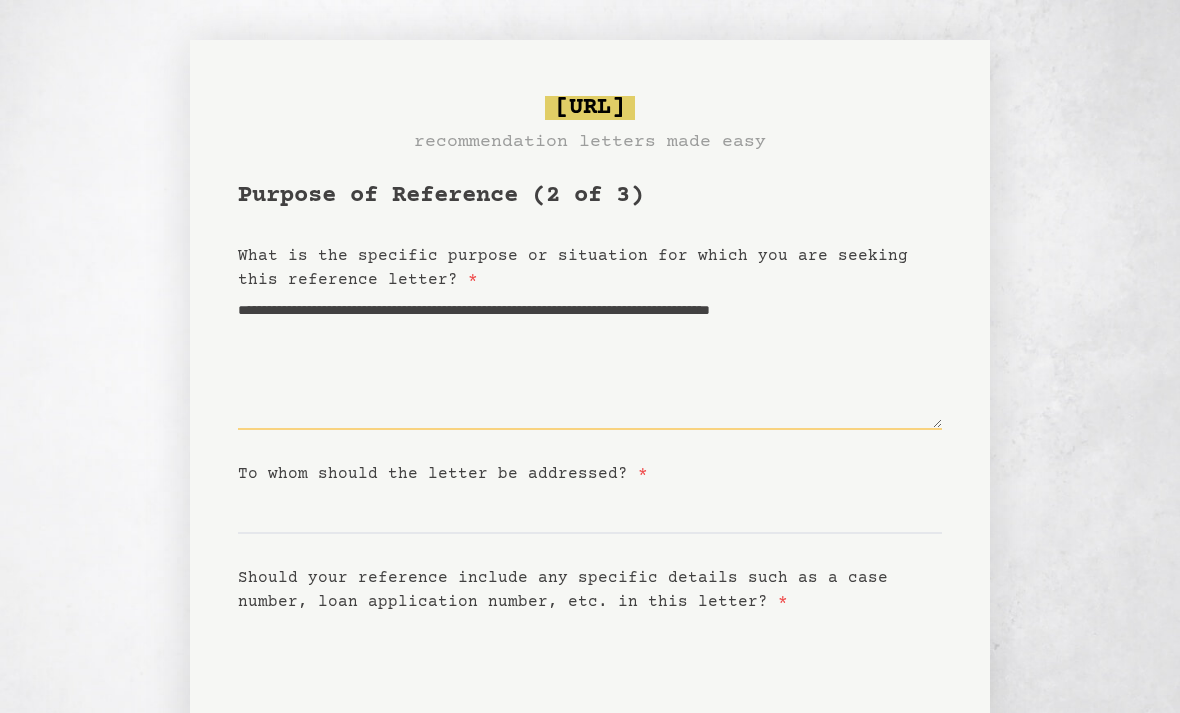type on "**********" 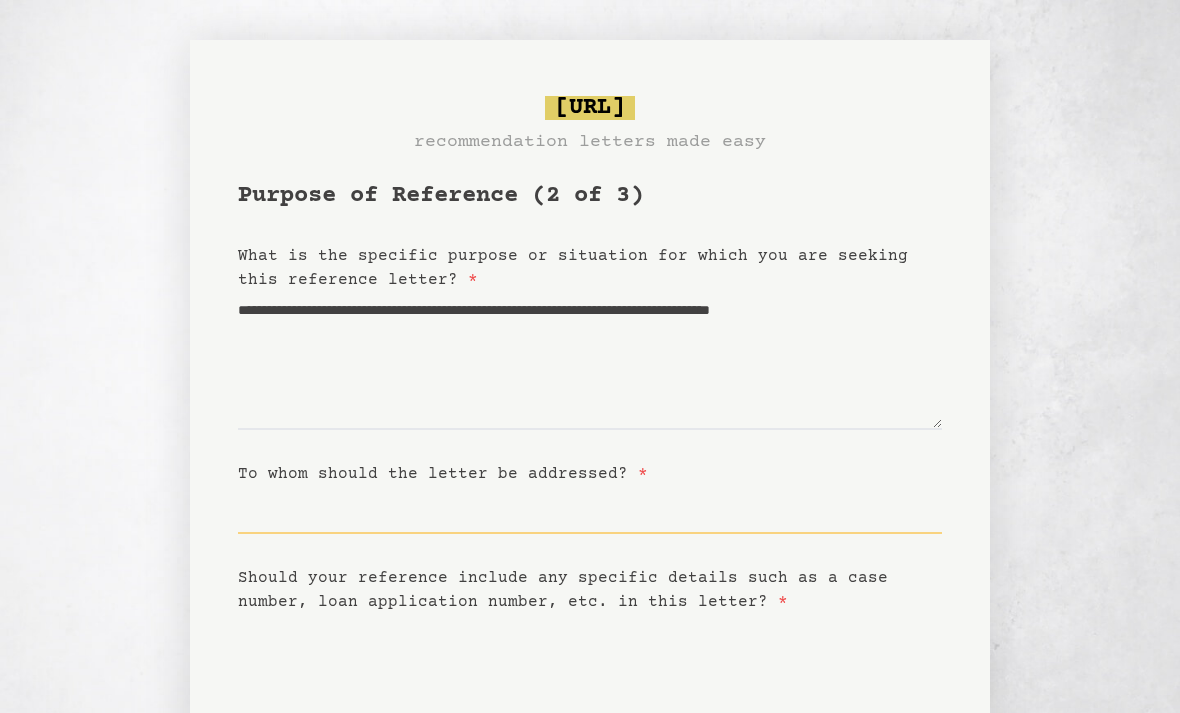 click on "To whom should the letter be addressed?   *" at bounding box center (590, 510) 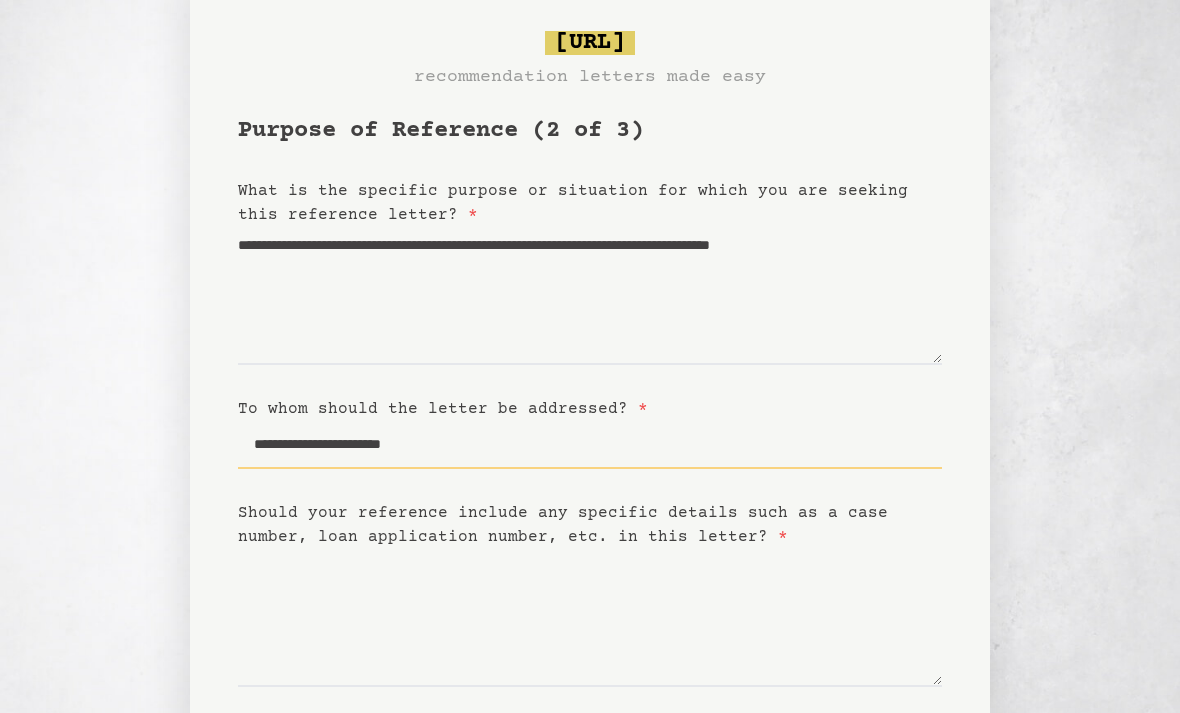 scroll, scrollTop: 91, scrollLeft: 0, axis: vertical 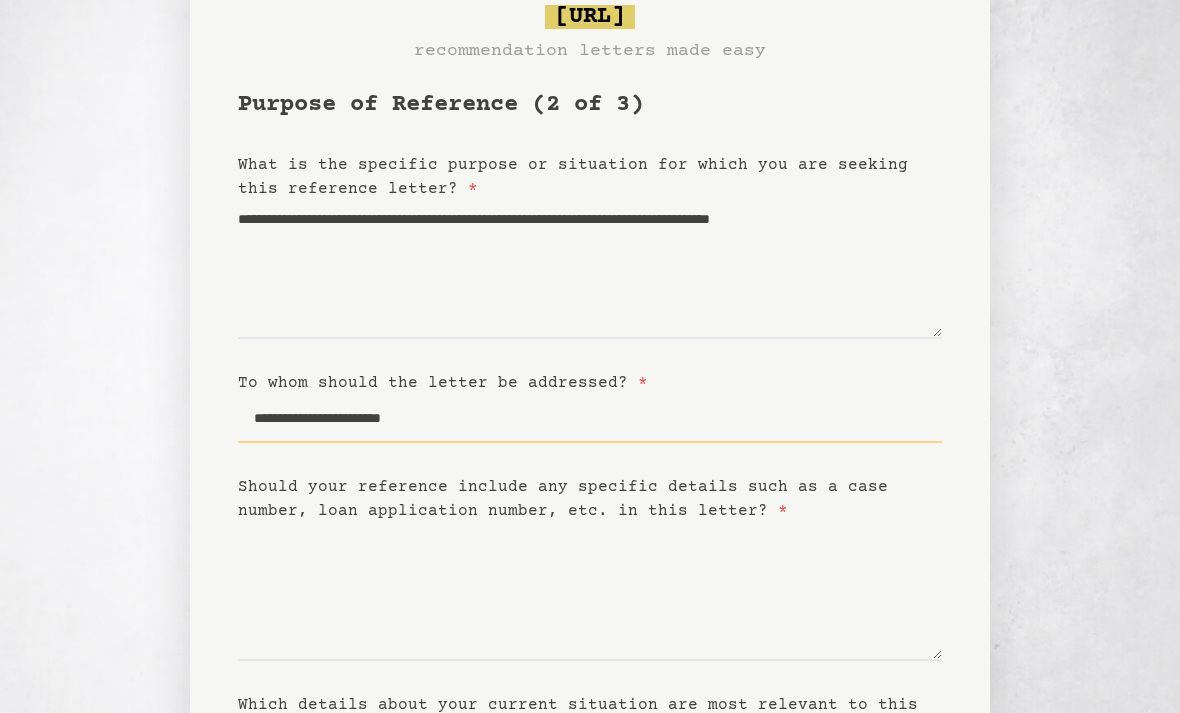 type on "**********" 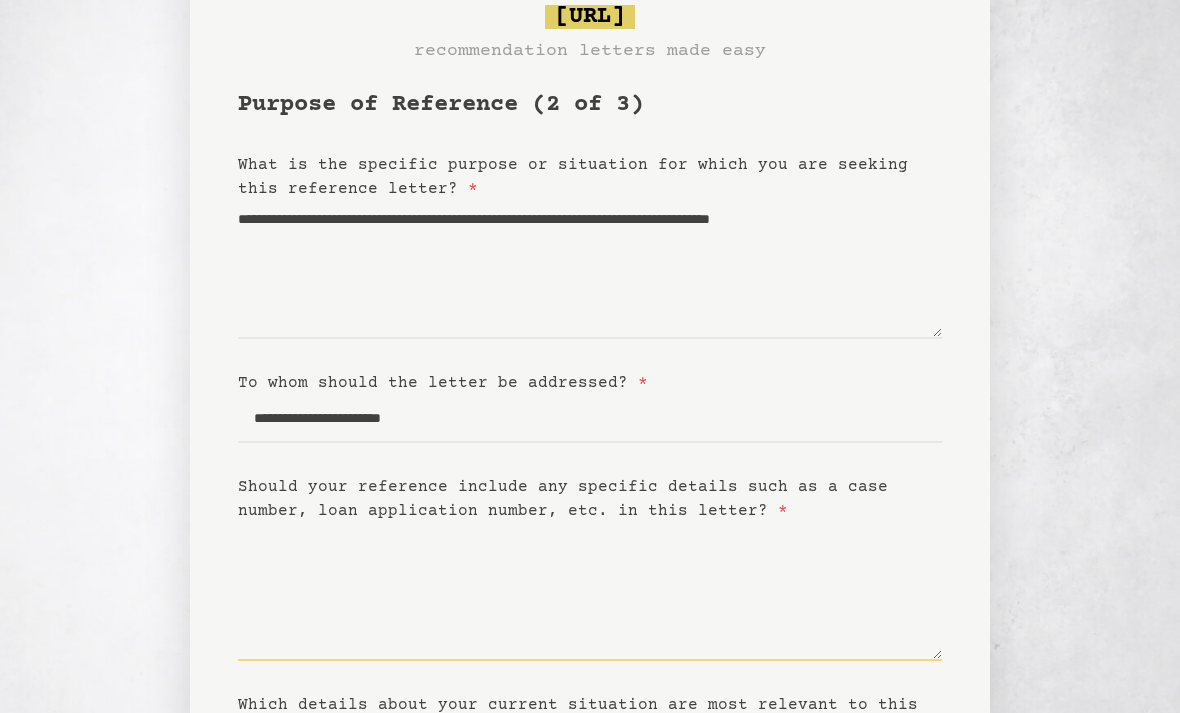 click on "Should your reference include any specific details such as a
case number, loan application number, etc. in this letter?   *" at bounding box center (590, 592) 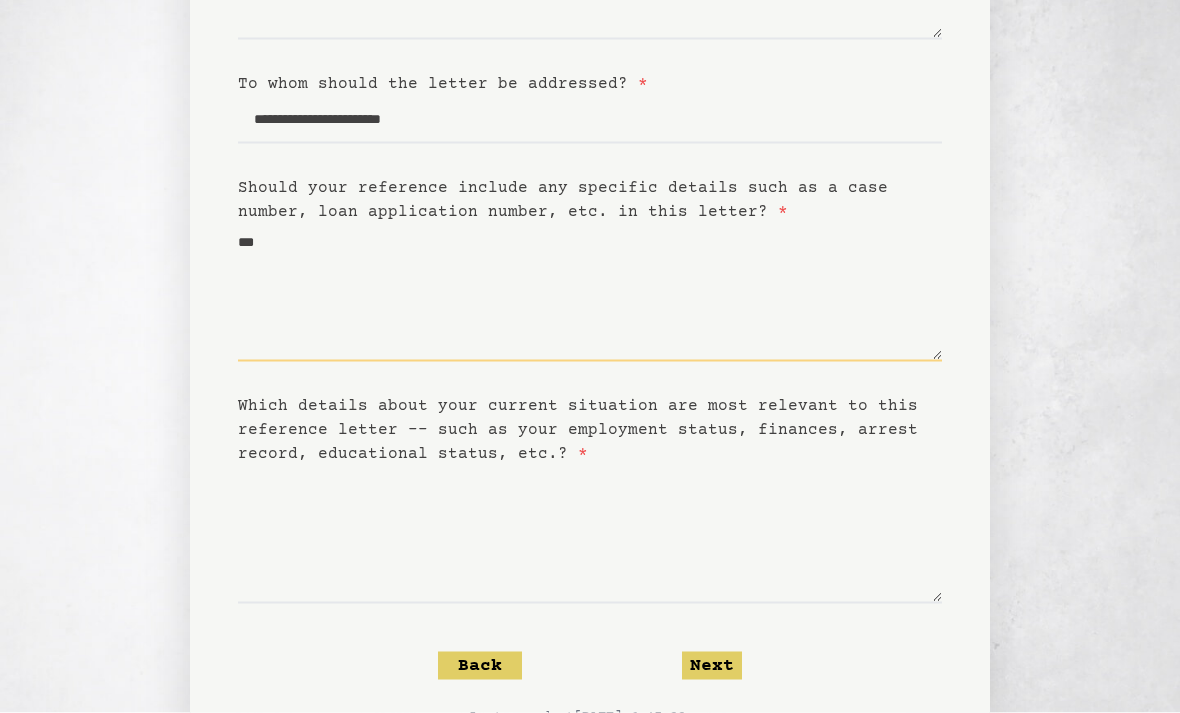 scroll, scrollTop: 413, scrollLeft: 0, axis: vertical 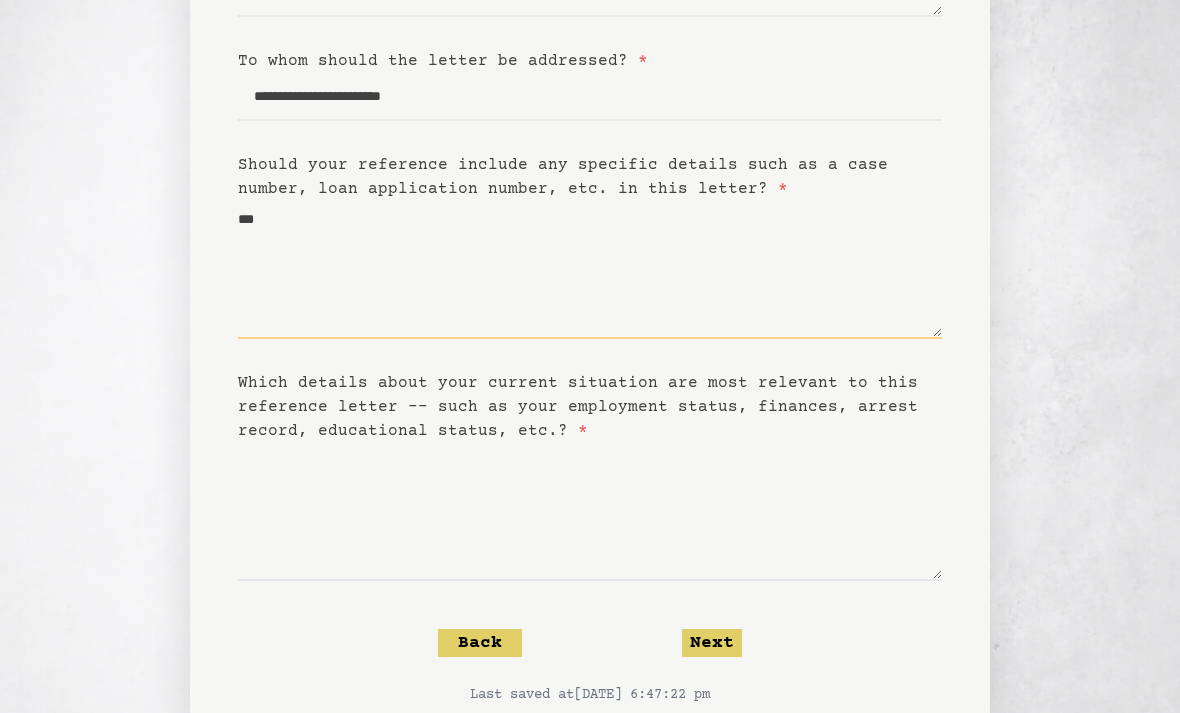 type on "***" 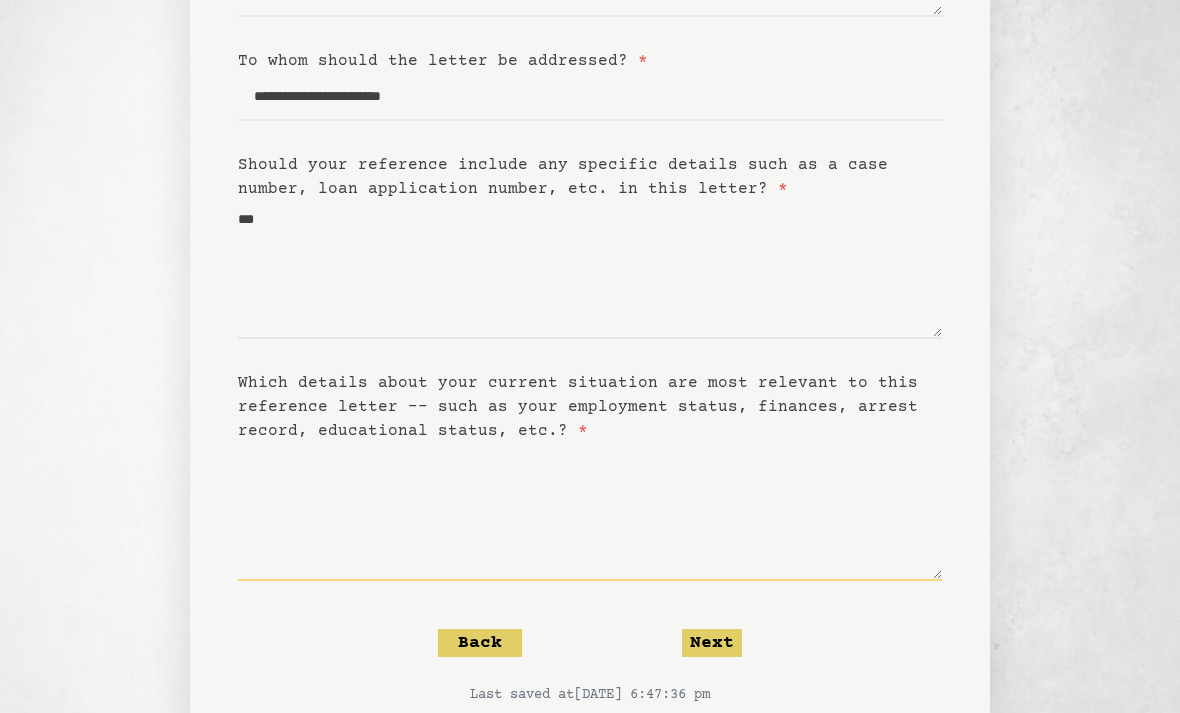 click on "Which details about your current situation are most relevant to
this reference letter -- such as your employment status,
finances, arrest record, educational status, etc.?   *" at bounding box center [590, 512] 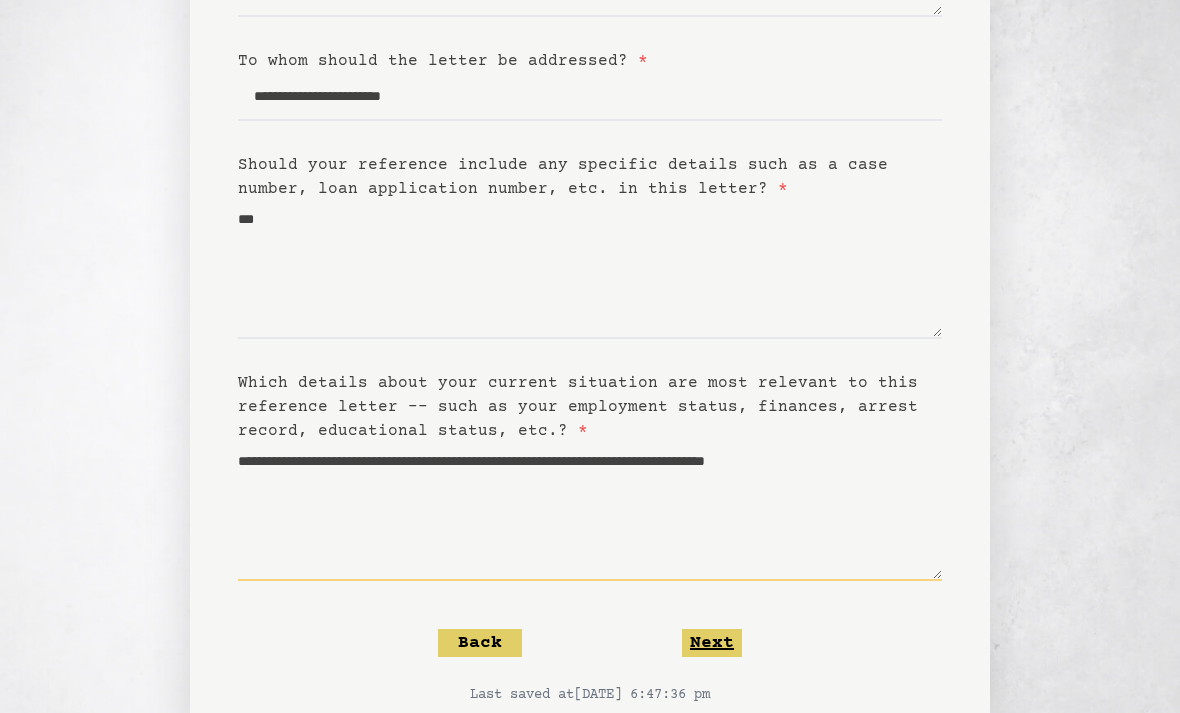 type on "**********" 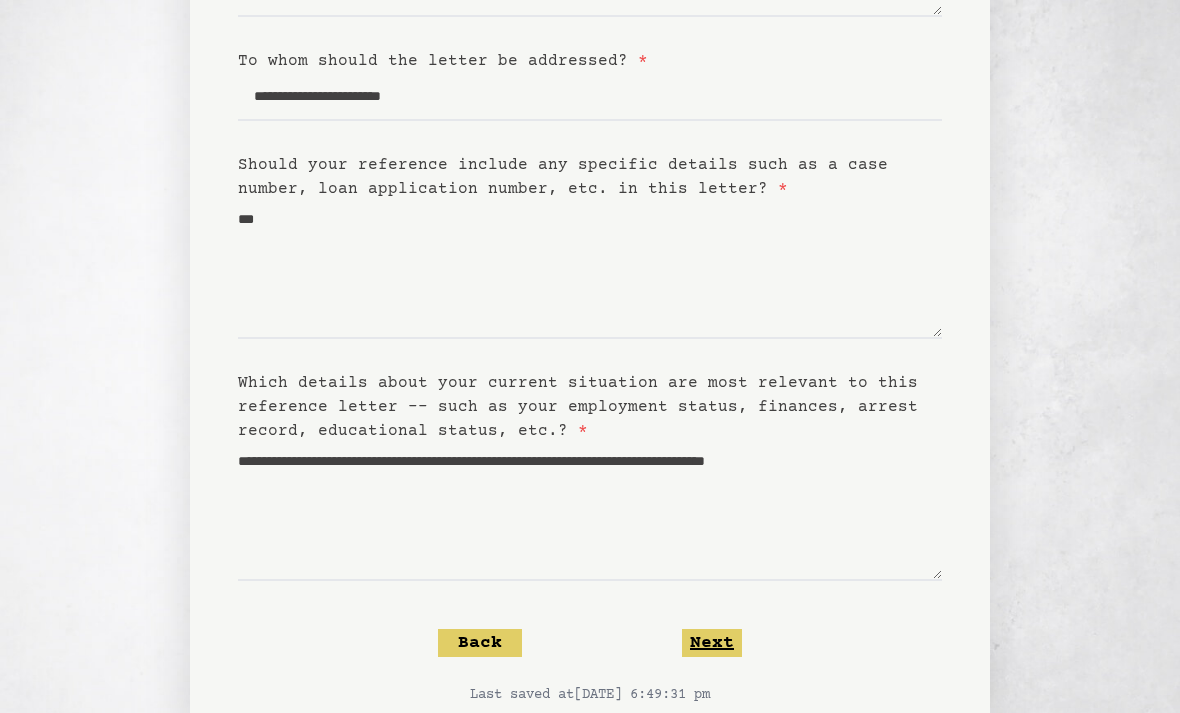 drag, startPoint x: 711, startPoint y: 636, endPoint x: 711, endPoint y: 556, distance: 80 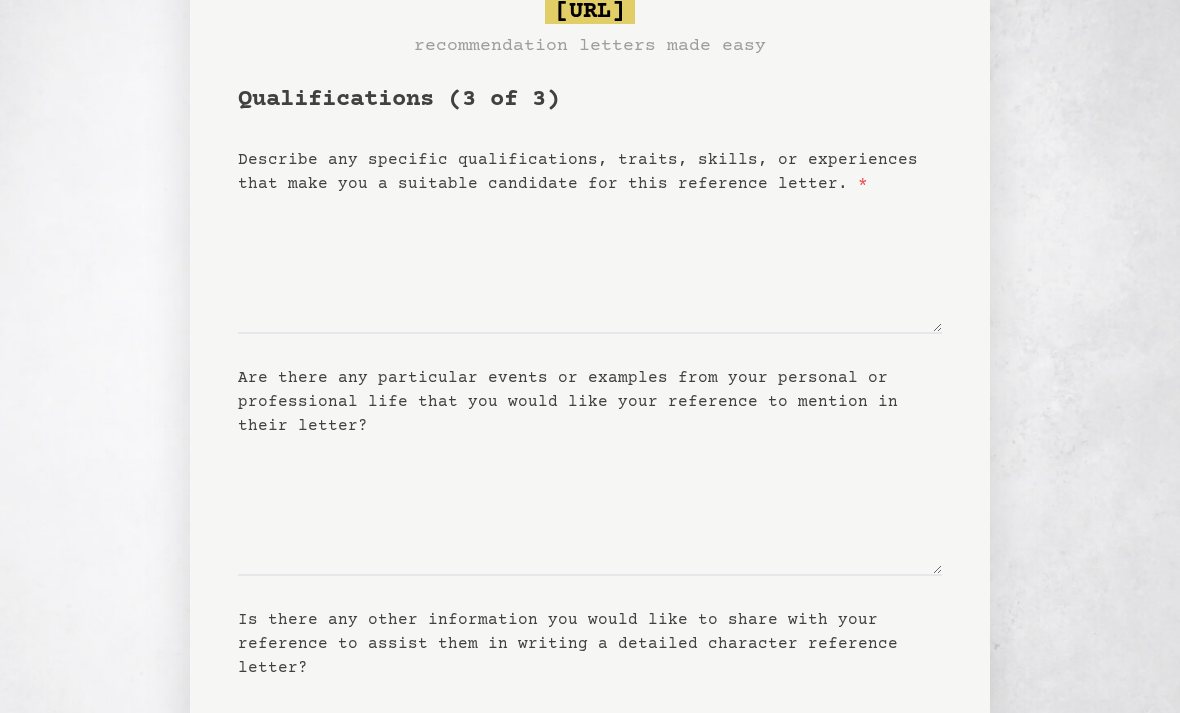 scroll, scrollTop: 0, scrollLeft: 0, axis: both 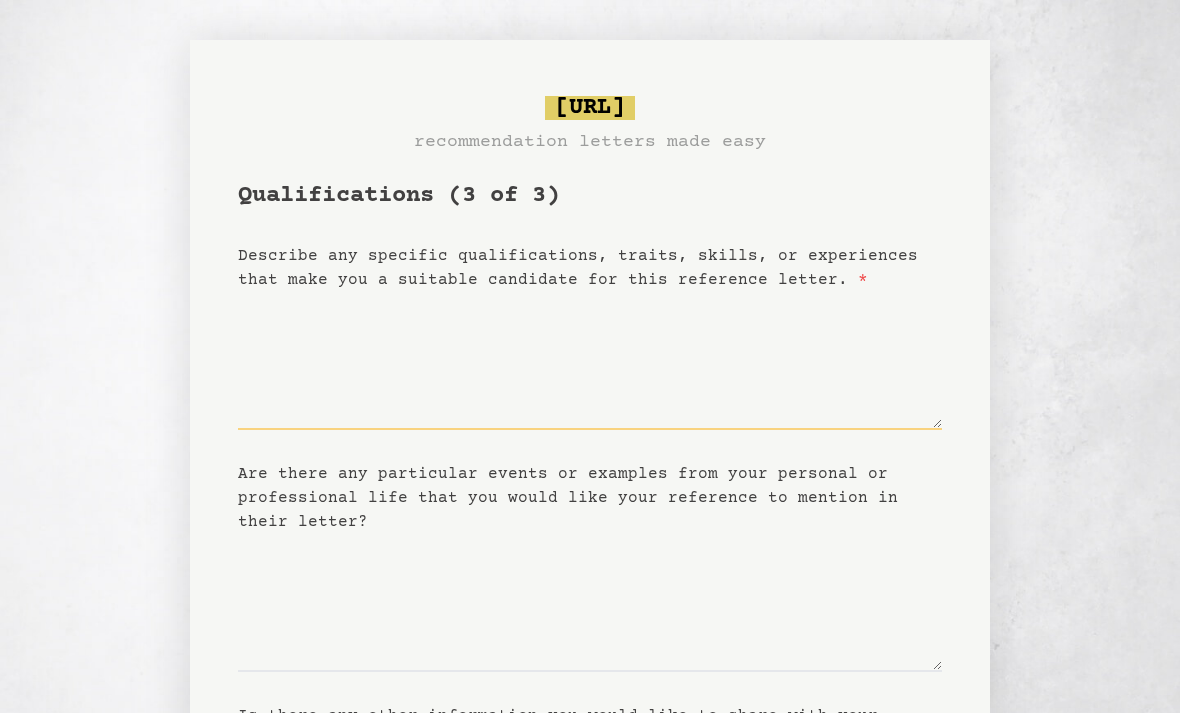 click on "Describe any specific qualifications, traits, skills, or
experiences that make you a suitable candidate for this
reference letter.   *" at bounding box center (590, 361) 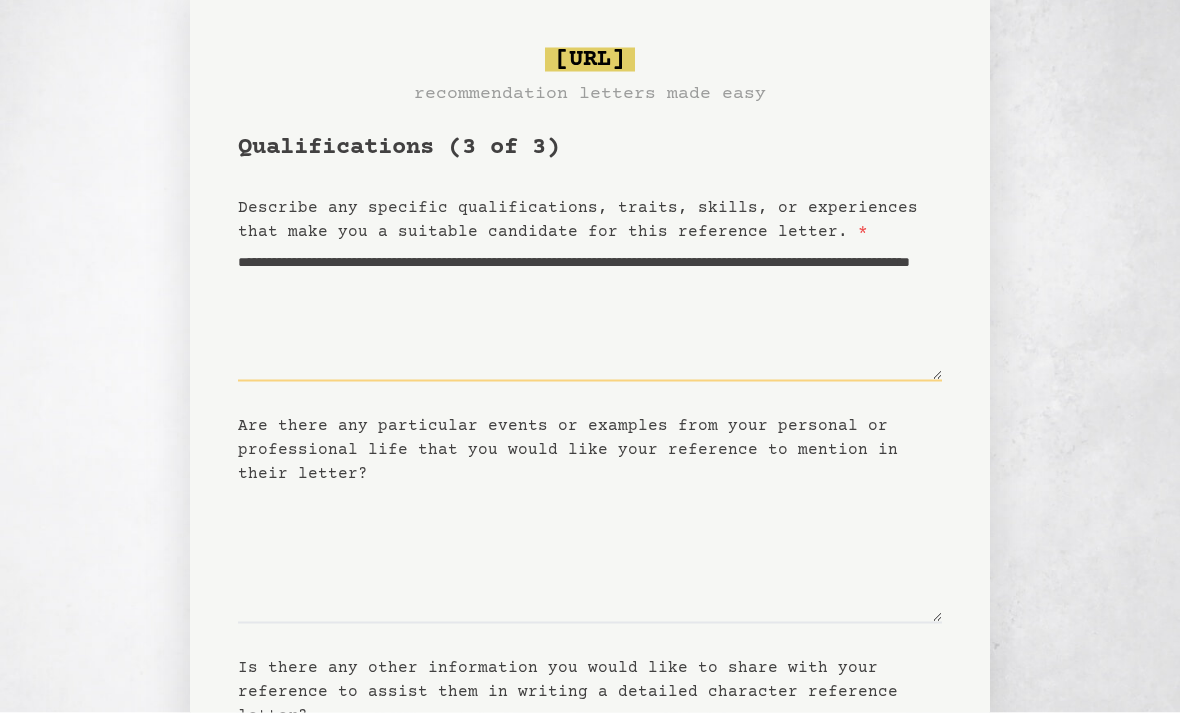 scroll, scrollTop: 51, scrollLeft: 0, axis: vertical 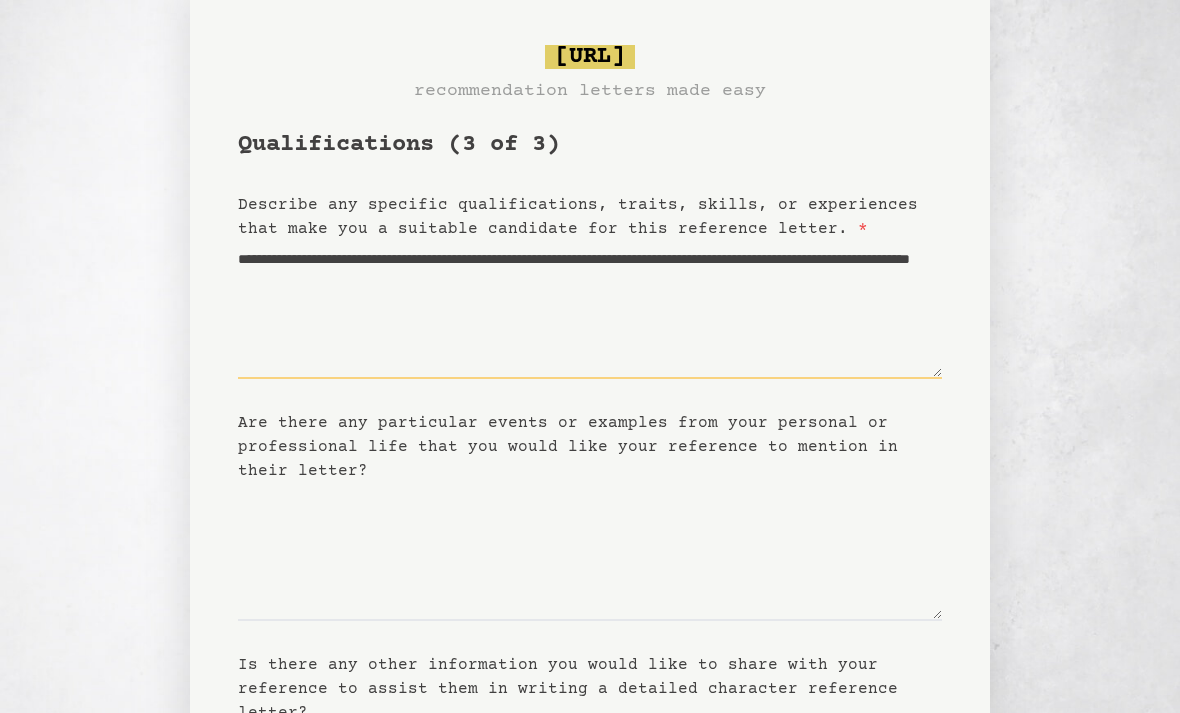 type on "**********" 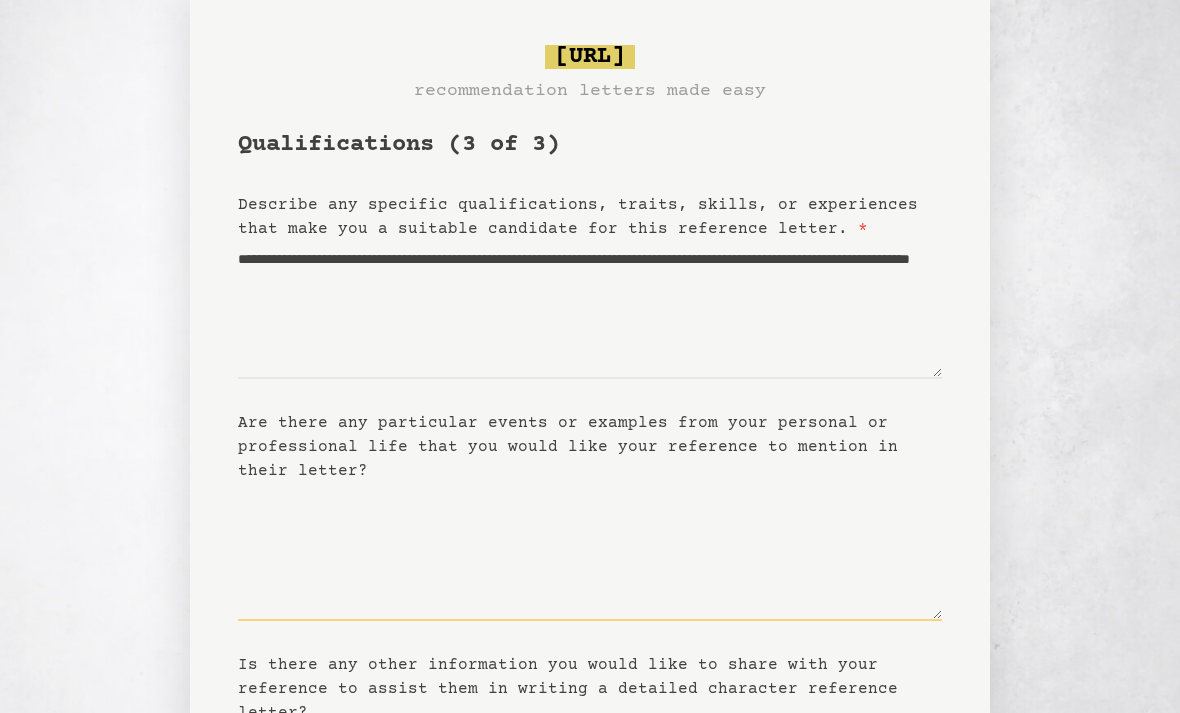 click on "Are there any particular events or examples from your personal
or professional life that you would like your reference to
mention in their letter?" at bounding box center (590, 552) 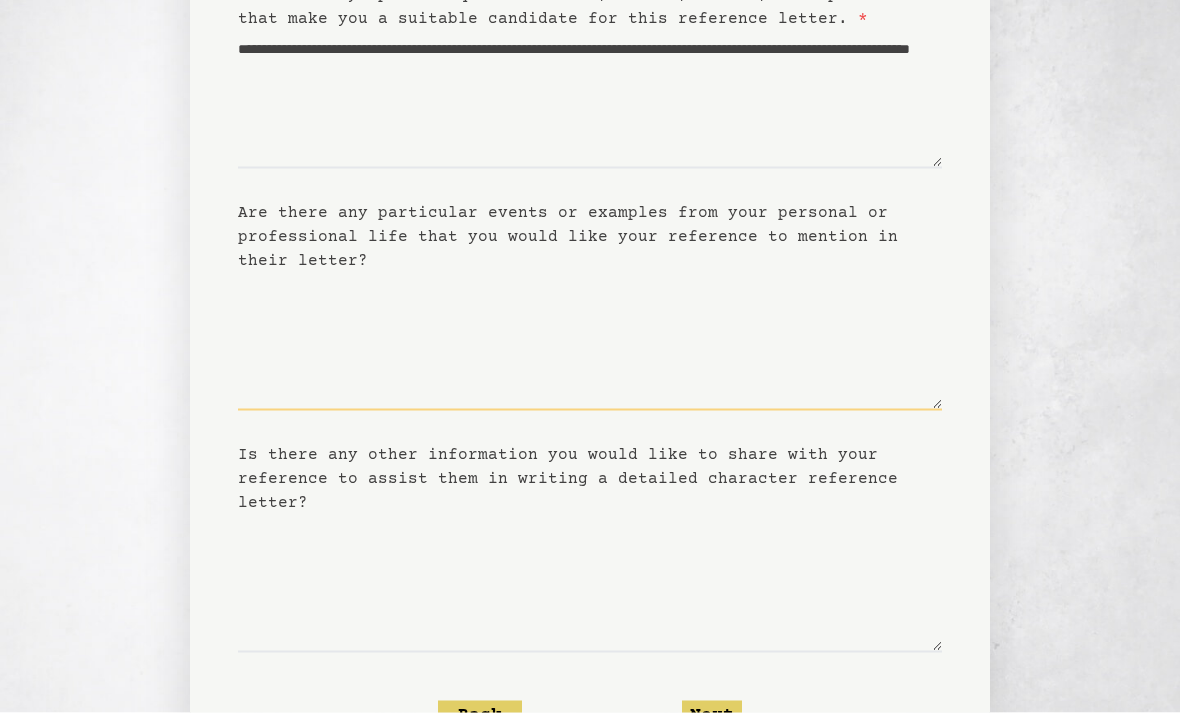 scroll, scrollTop: 306, scrollLeft: 0, axis: vertical 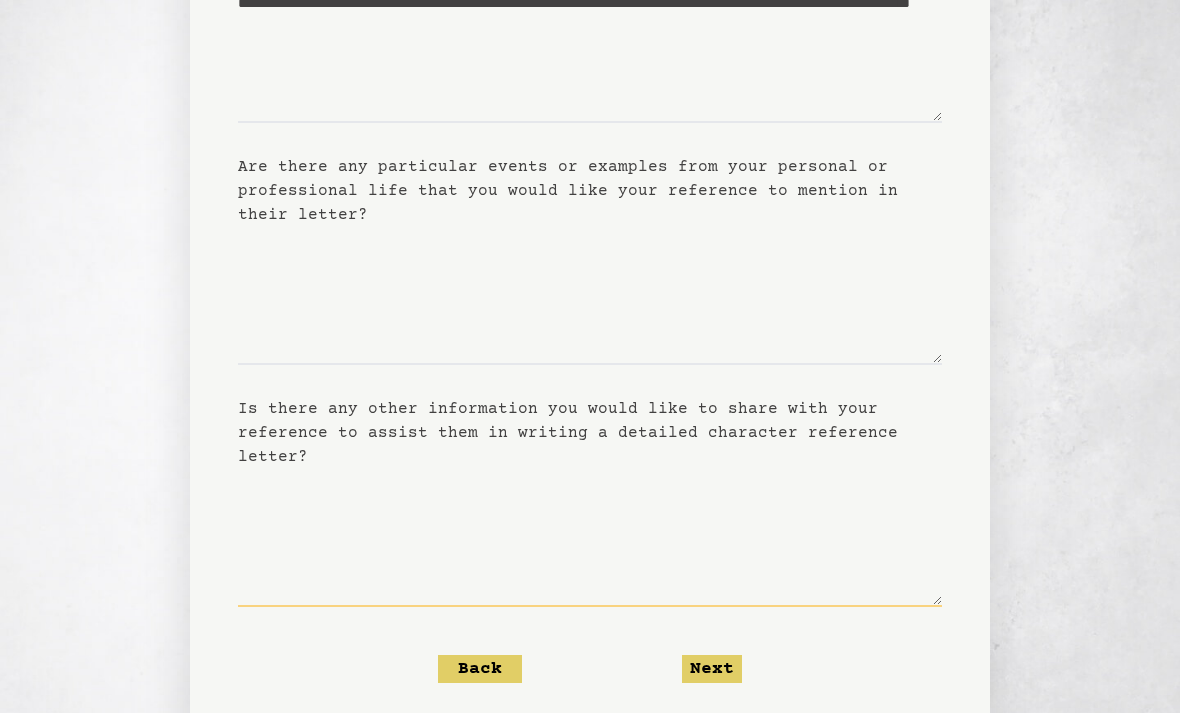 click on "Is there any other information you would like to share with your
reference to assist them in writing a detailed character
reference letter?" at bounding box center [590, 538] 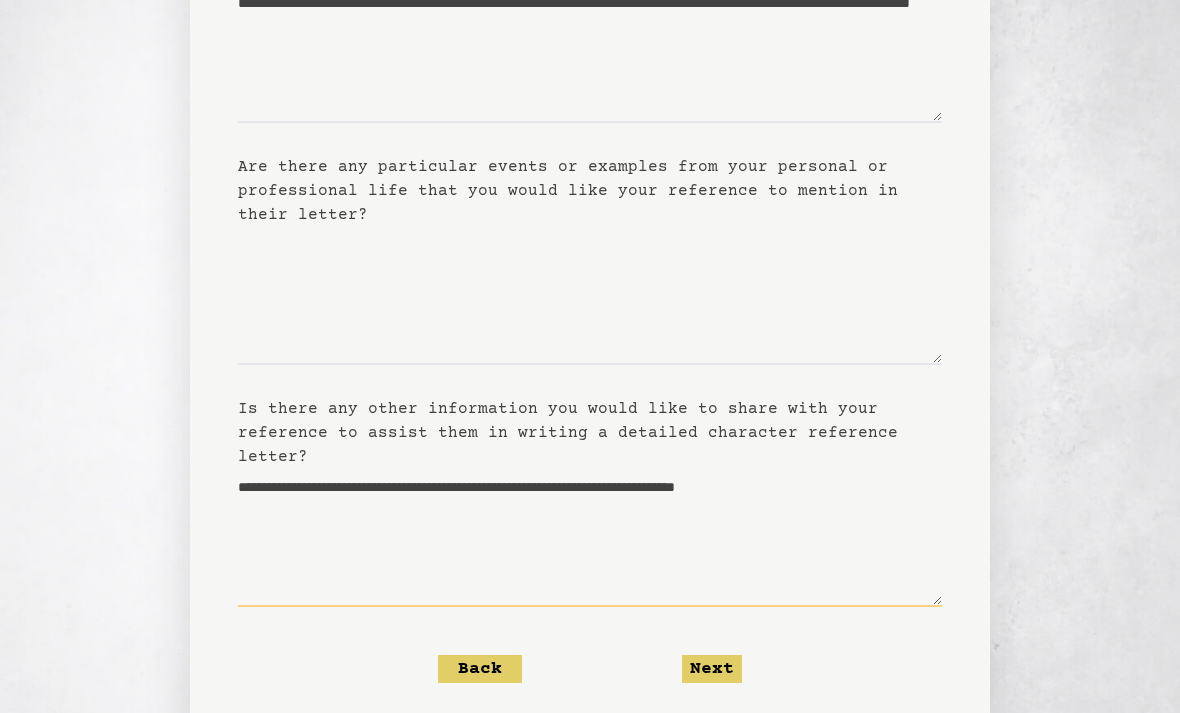 click on "**********" at bounding box center [590, 538] 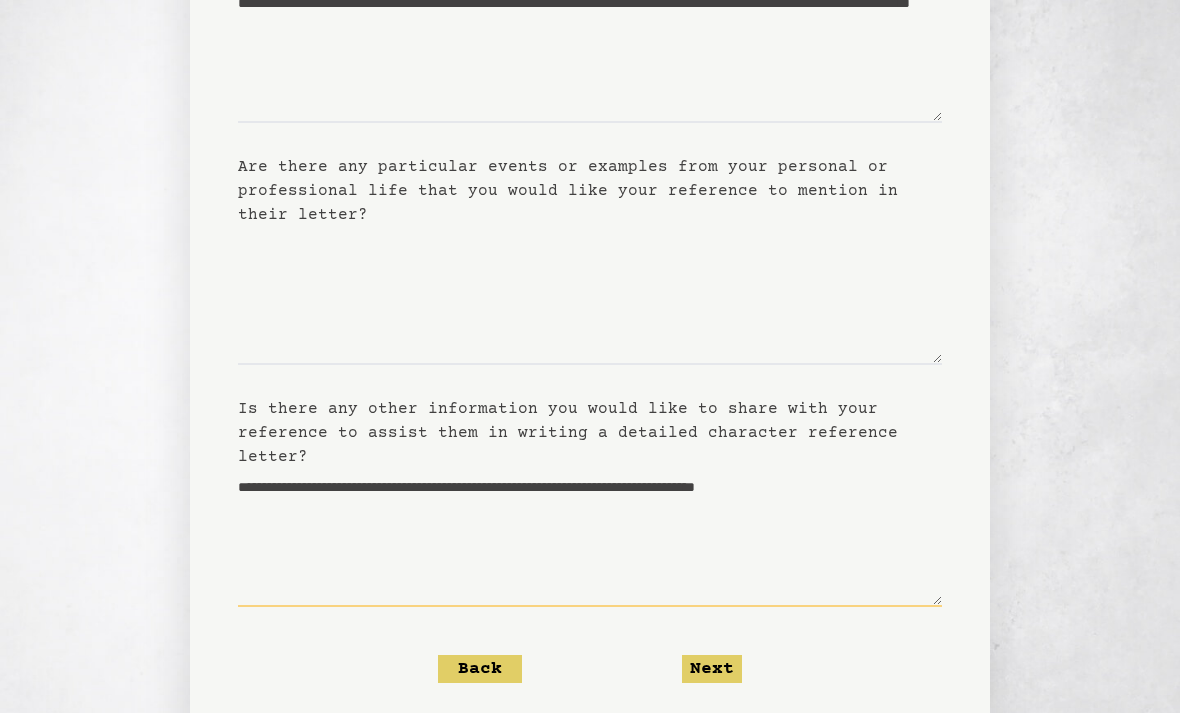 scroll, scrollTop: 333, scrollLeft: 0, axis: vertical 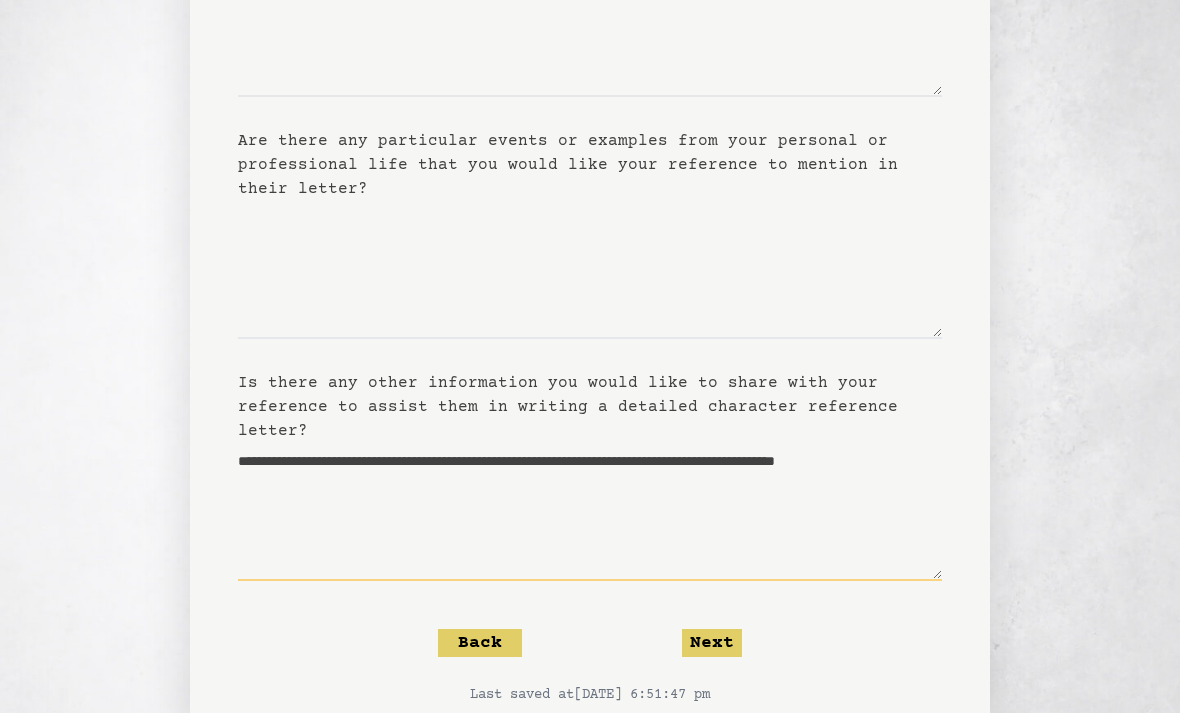 type on "**********" 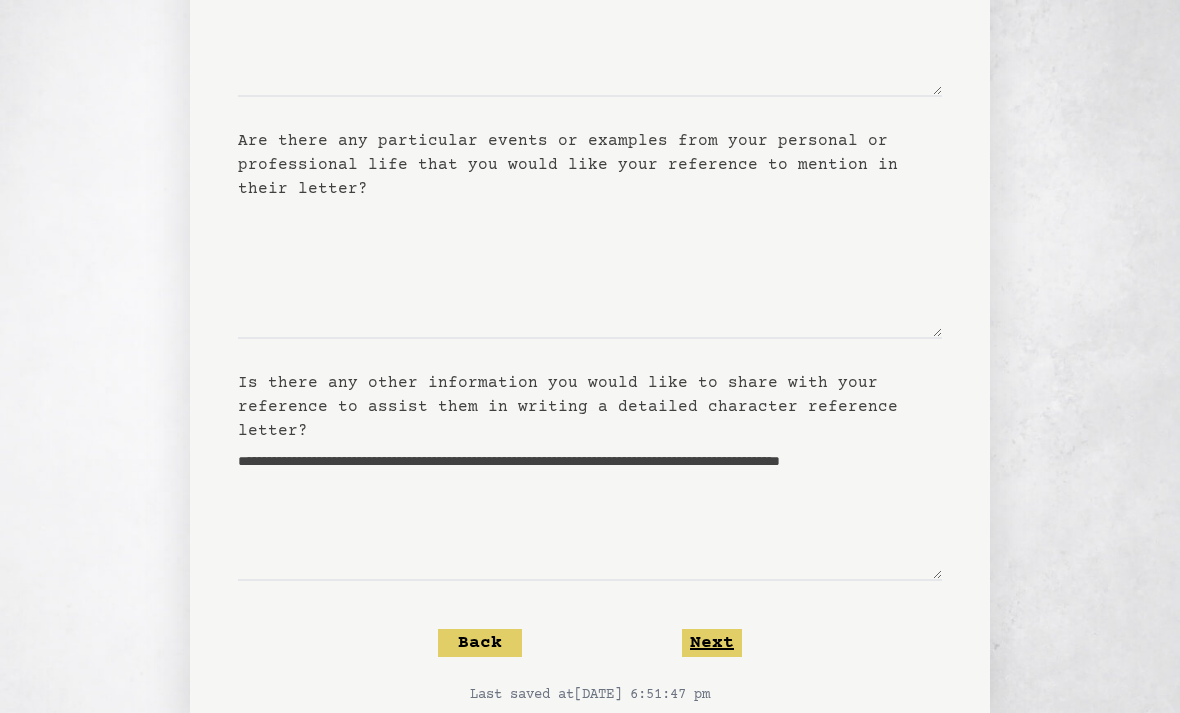 click on "Next" 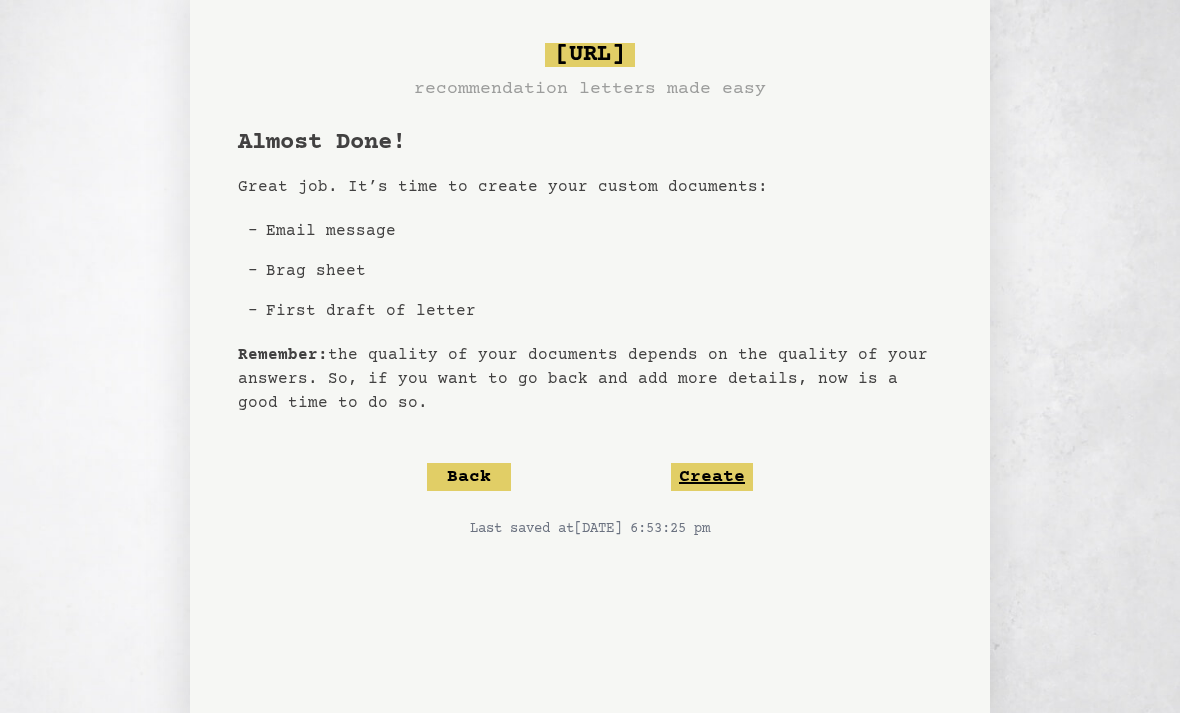 click on "Create" 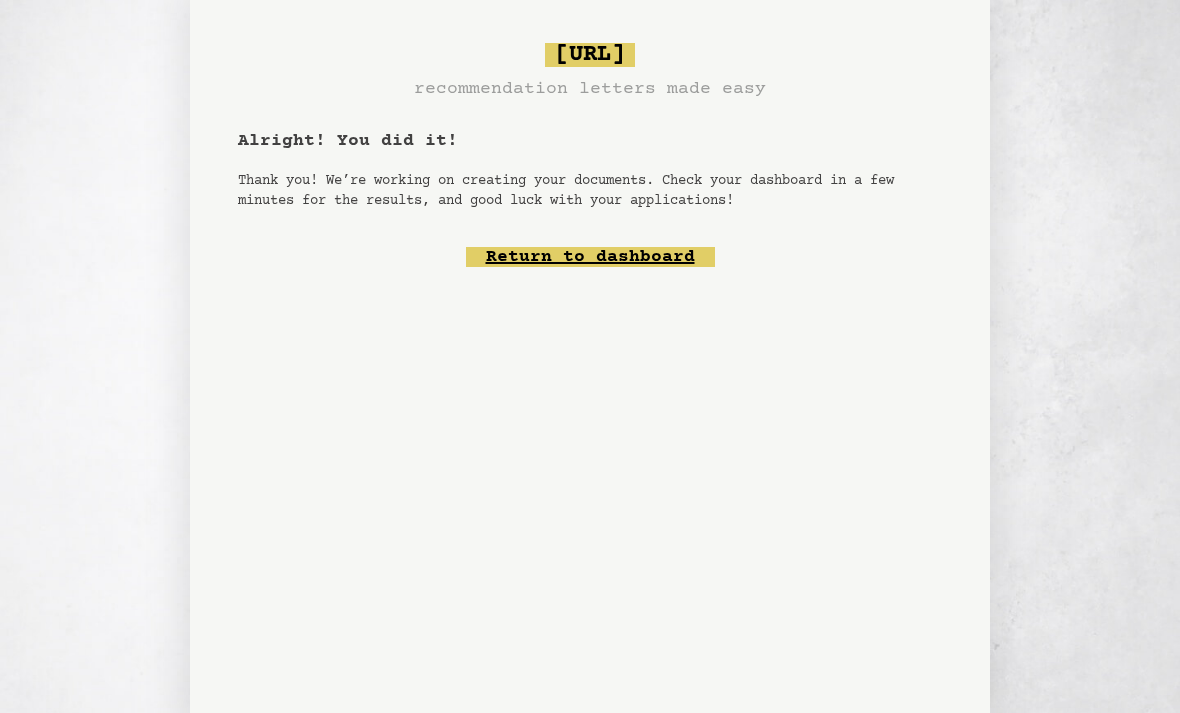 click on "Return to dashboard" at bounding box center (590, 257) 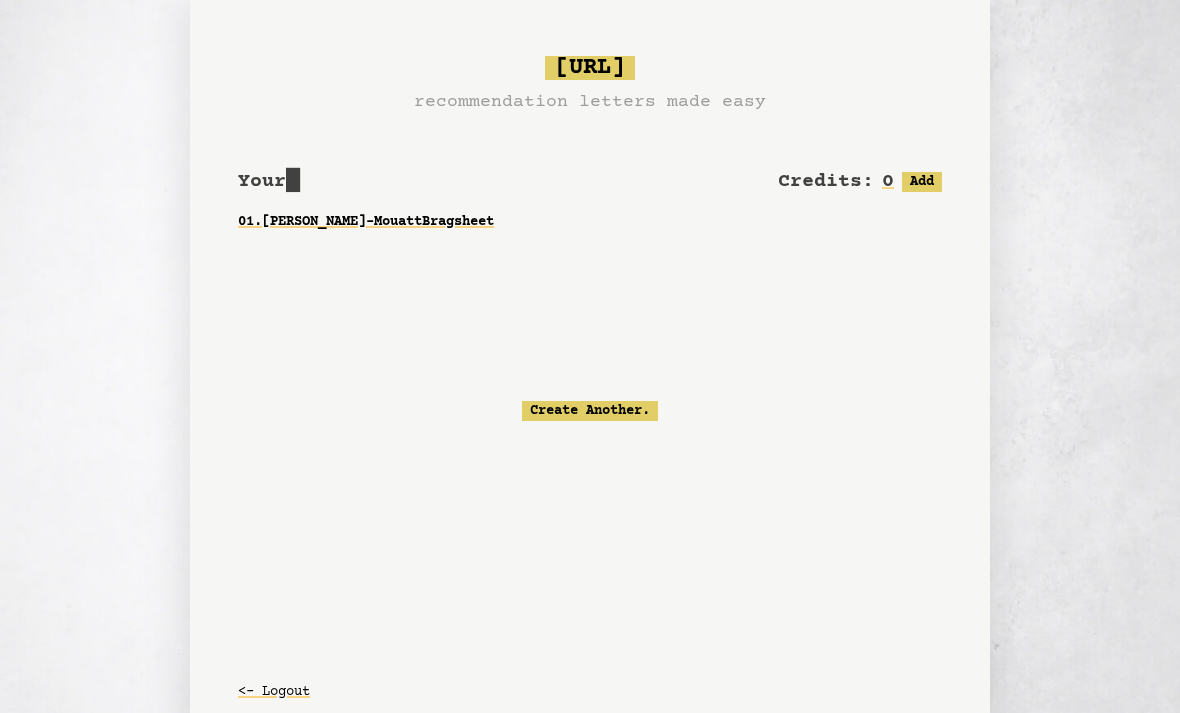 scroll, scrollTop: 0, scrollLeft: 0, axis: both 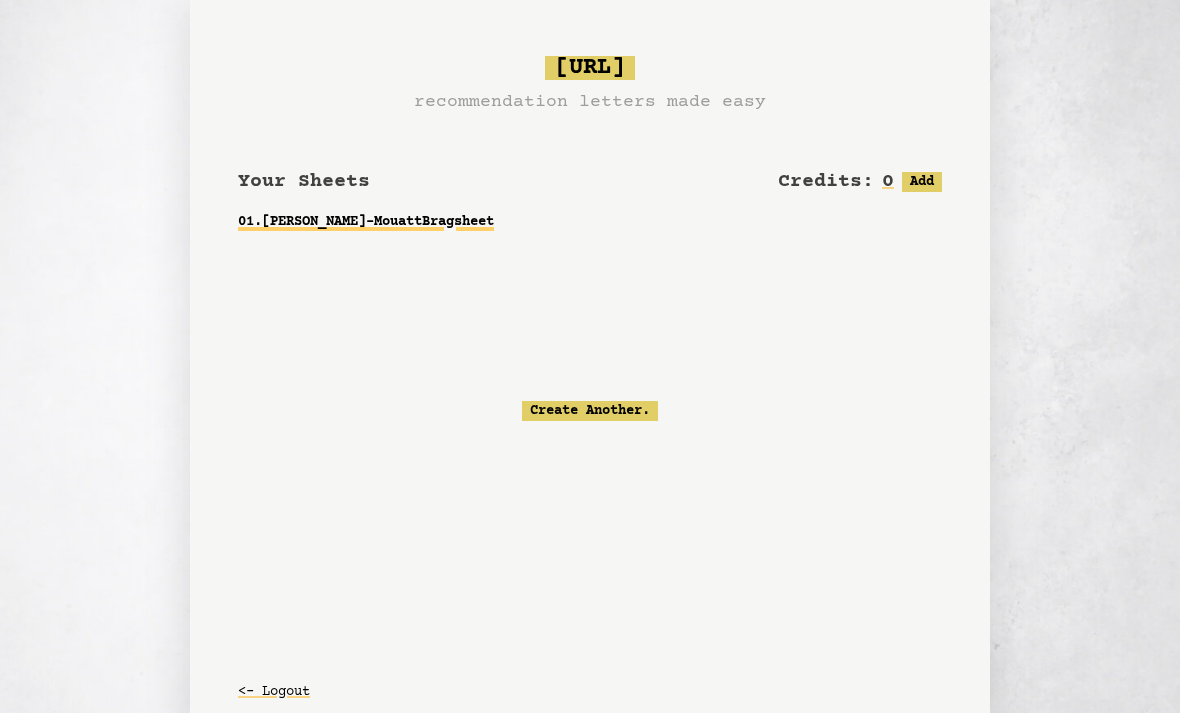 click on "01 .  [PERSON_NAME]-Mouatt
Bragsheet" at bounding box center [590, 222] 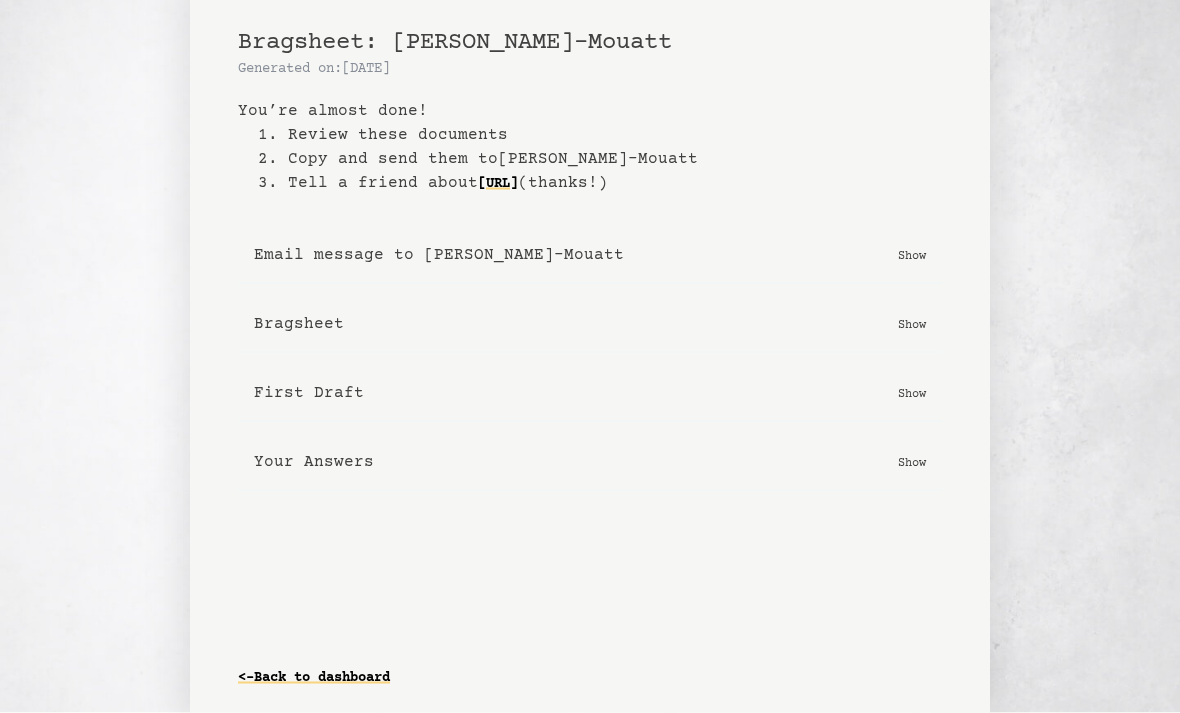 scroll, scrollTop: 37, scrollLeft: 0, axis: vertical 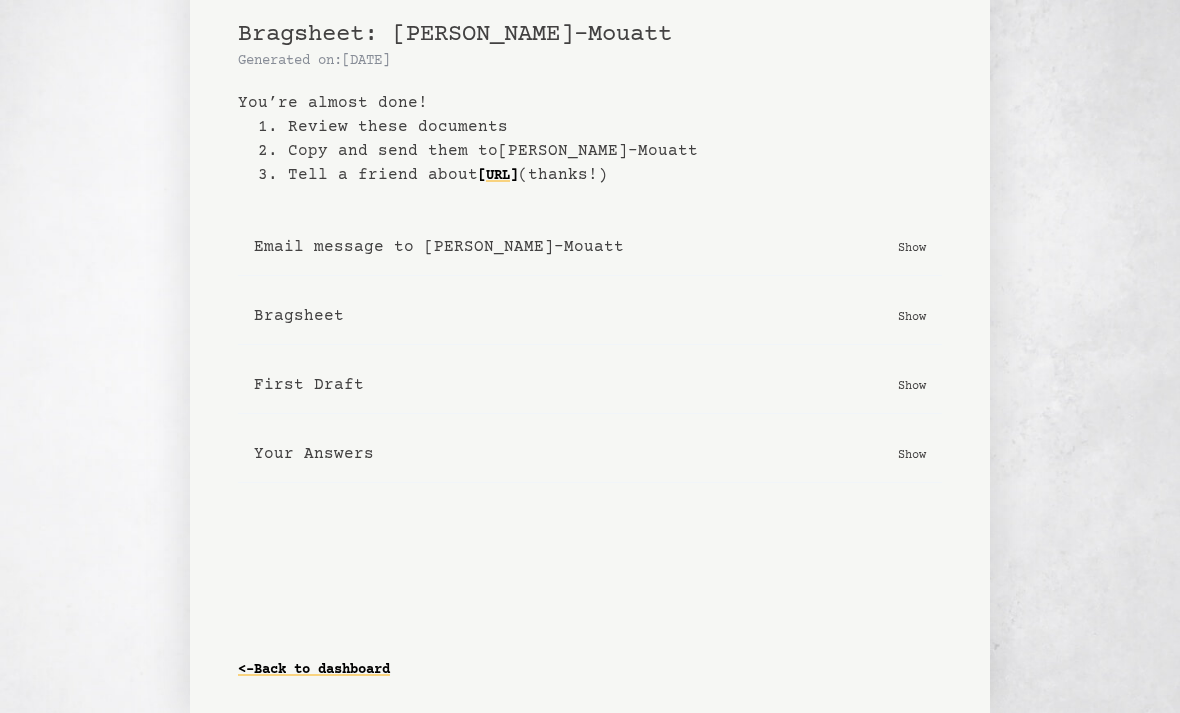 click on "Show" at bounding box center (912, 385) 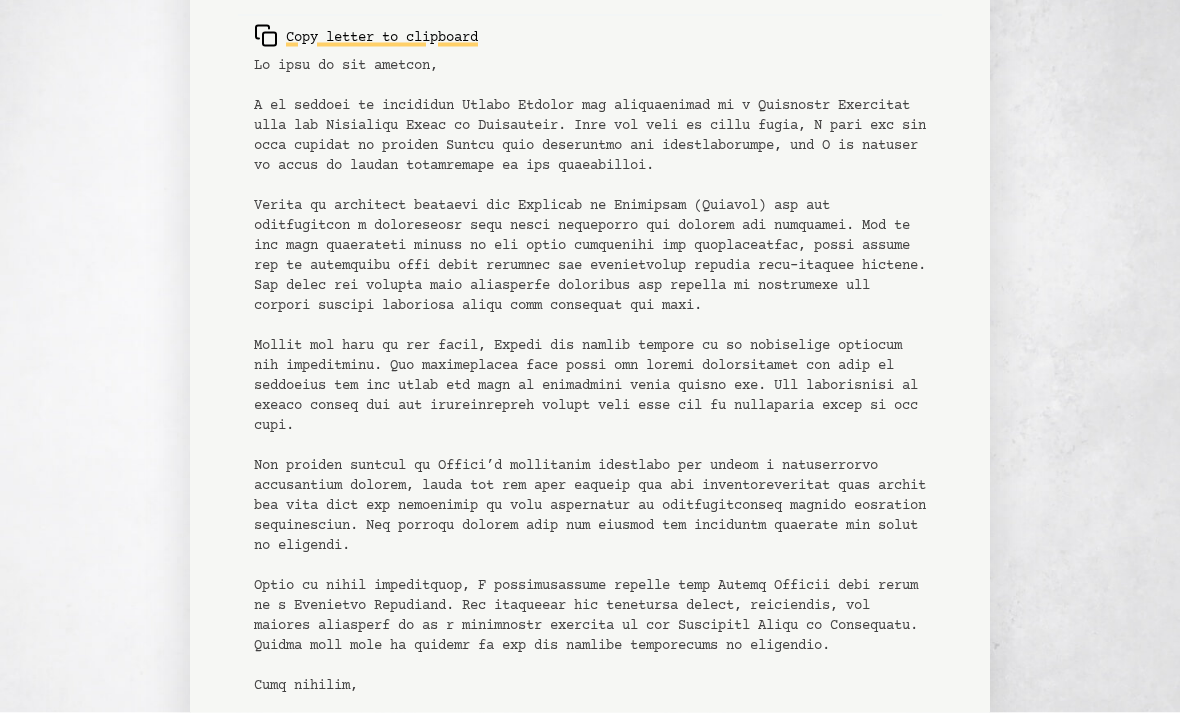 scroll, scrollTop: 436, scrollLeft: 0, axis: vertical 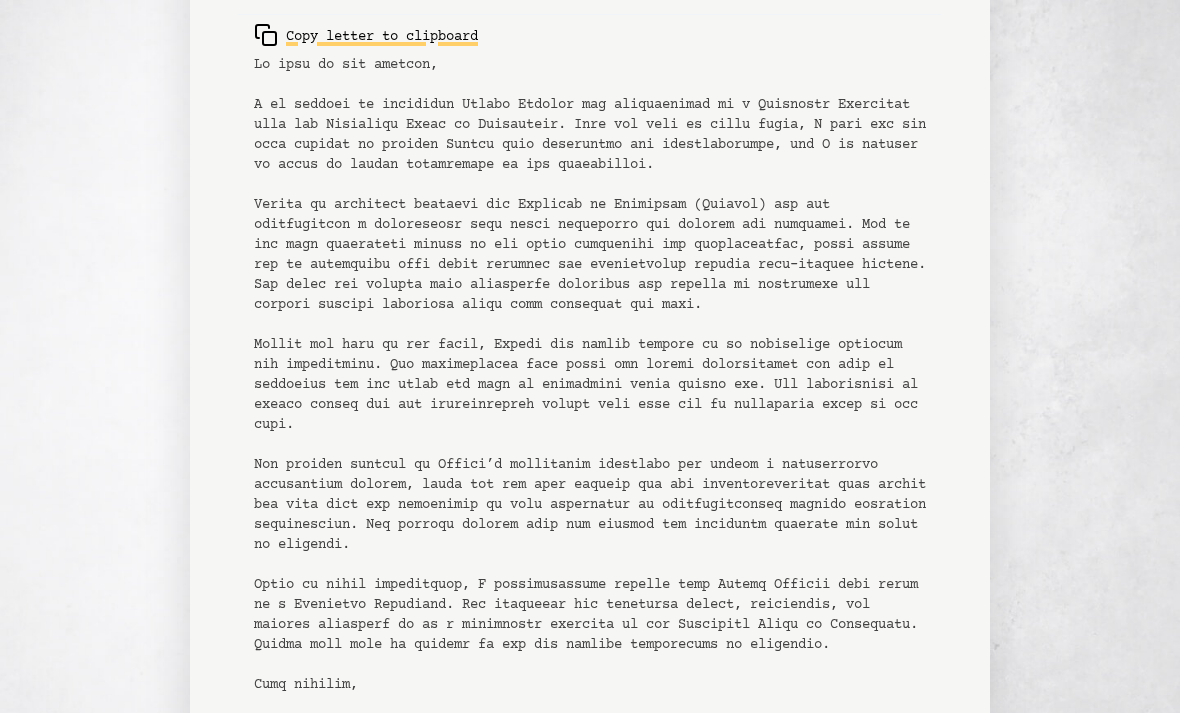 click 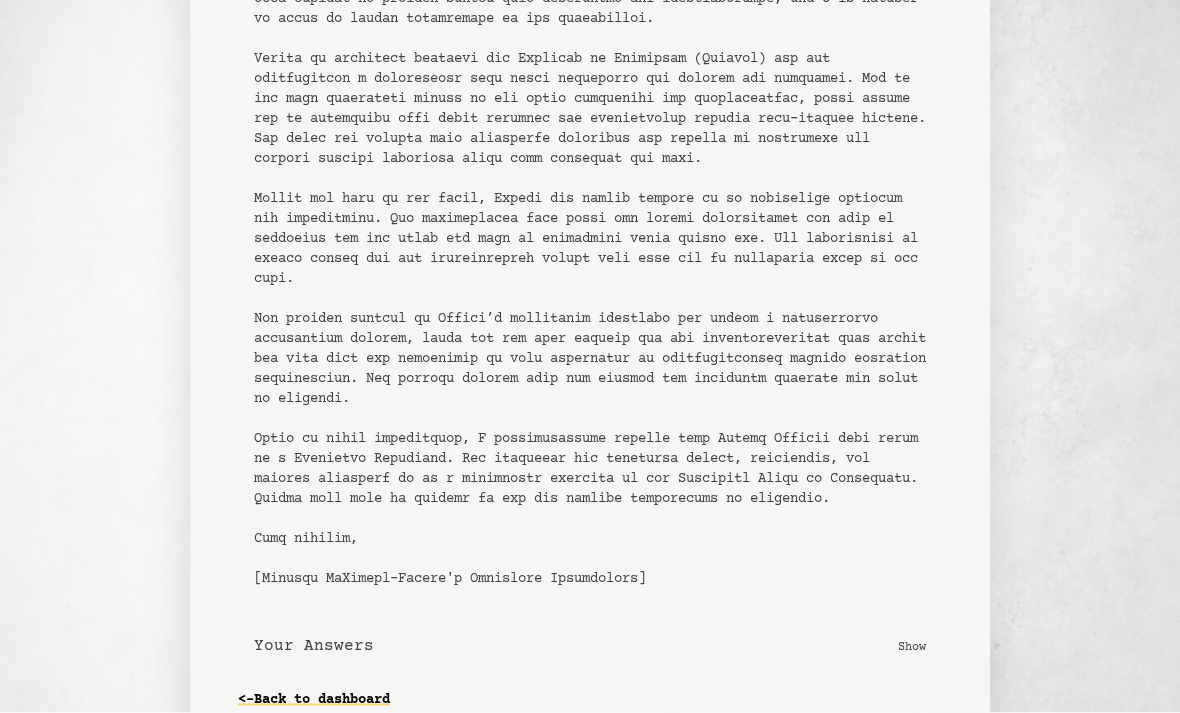 scroll, scrollTop: 589, scrollLeft: 0, axis: vertical 